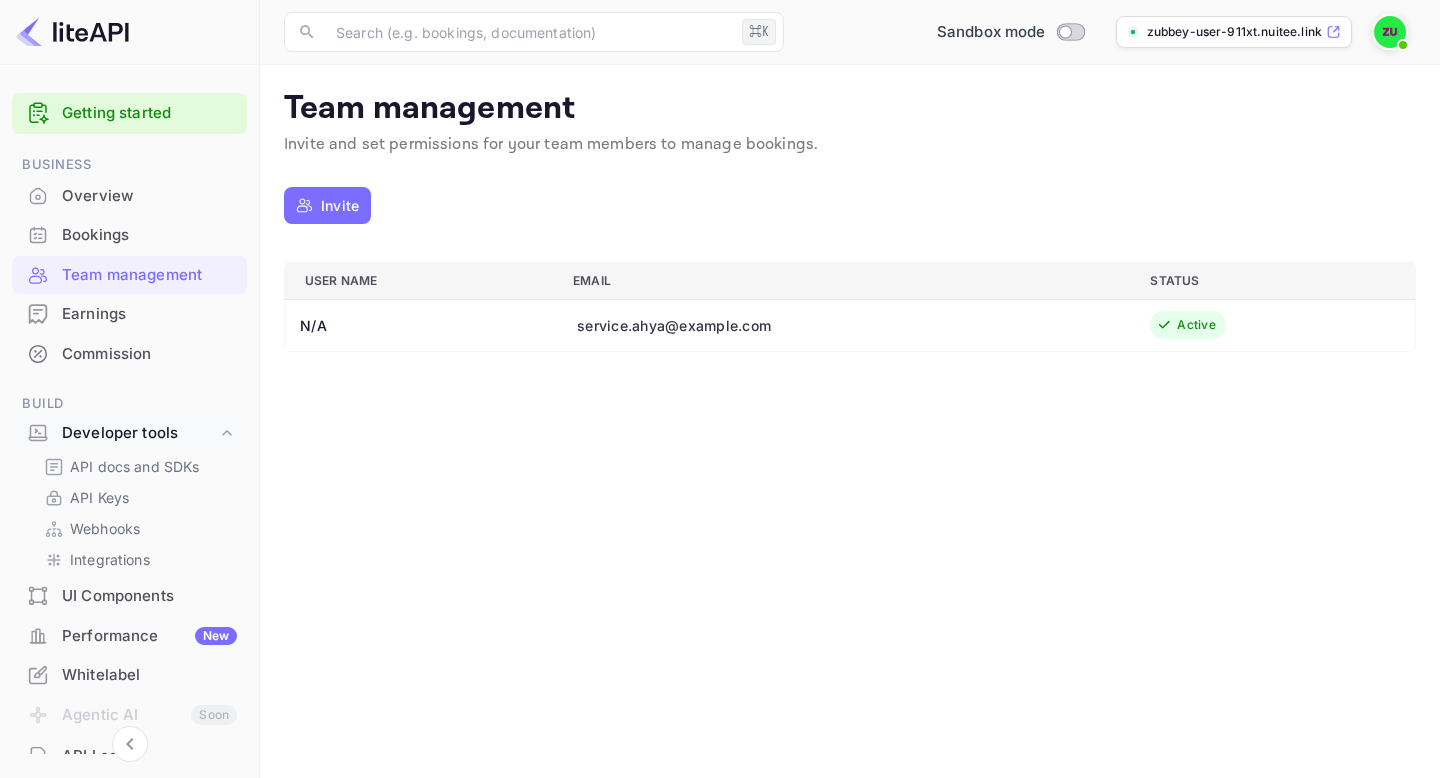scroll, scrollTop: 0, scrollLeft: 0, axis: both 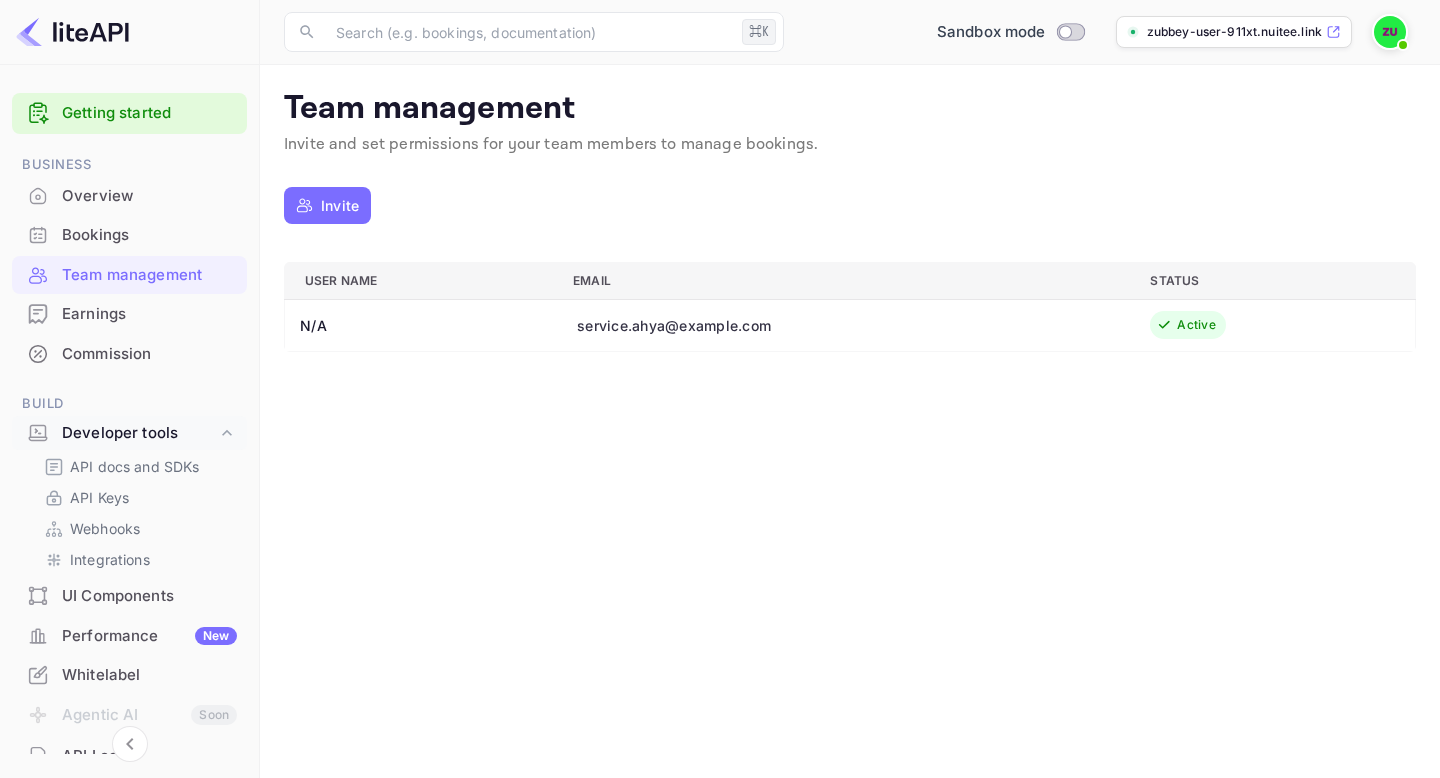 click on "Overview" at bounding box center [149, 196] 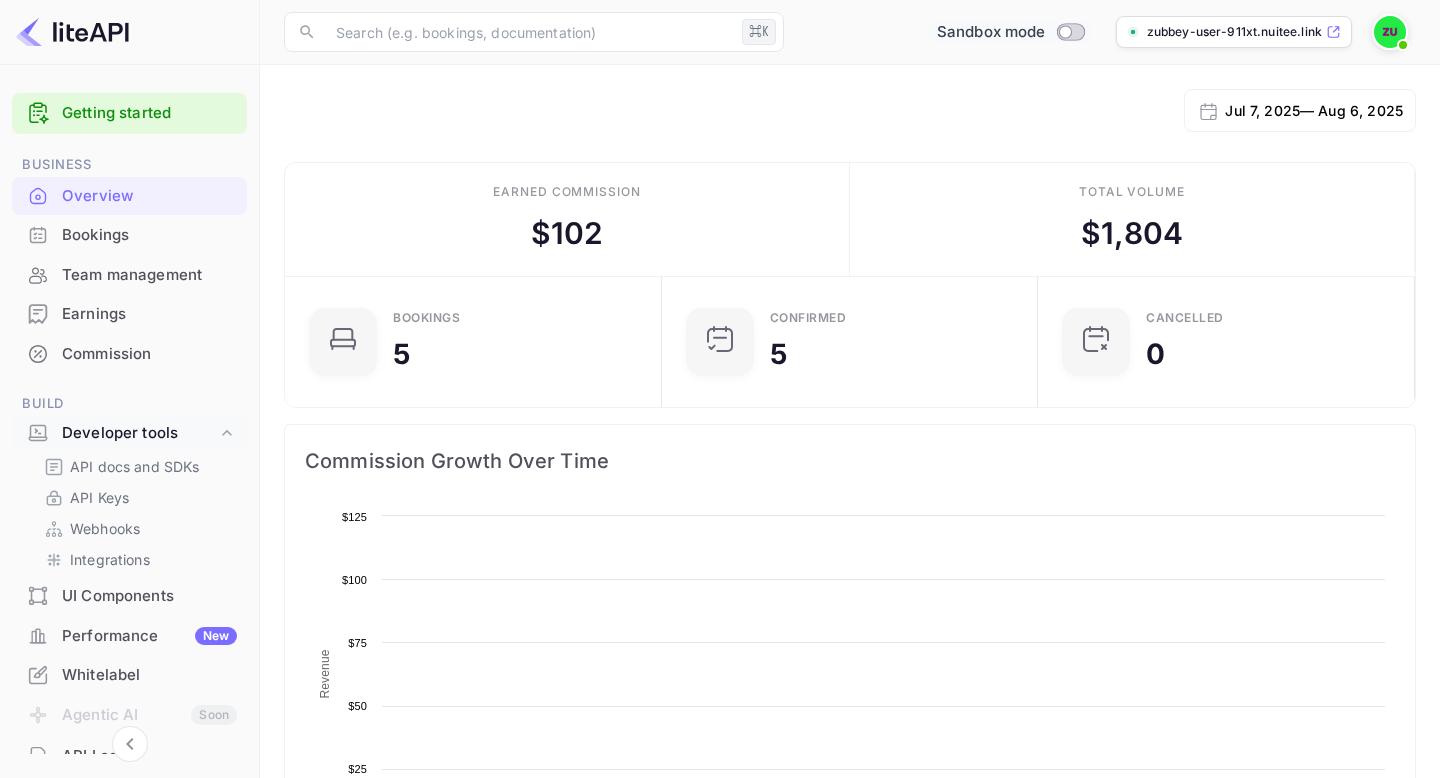 scroll, scrollTop: 1, scrollLeft: 1, axis: both 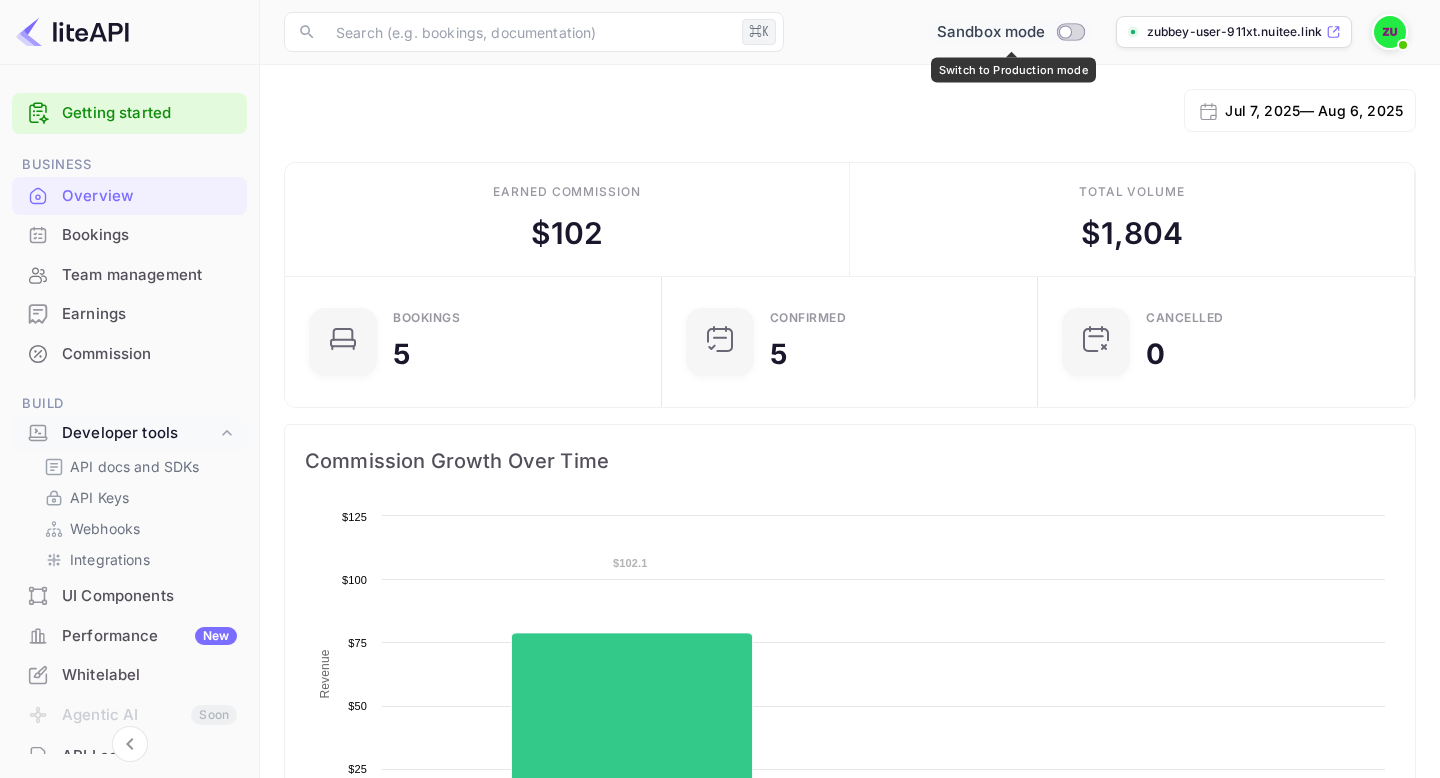 click at bounding box center [1065, 31] 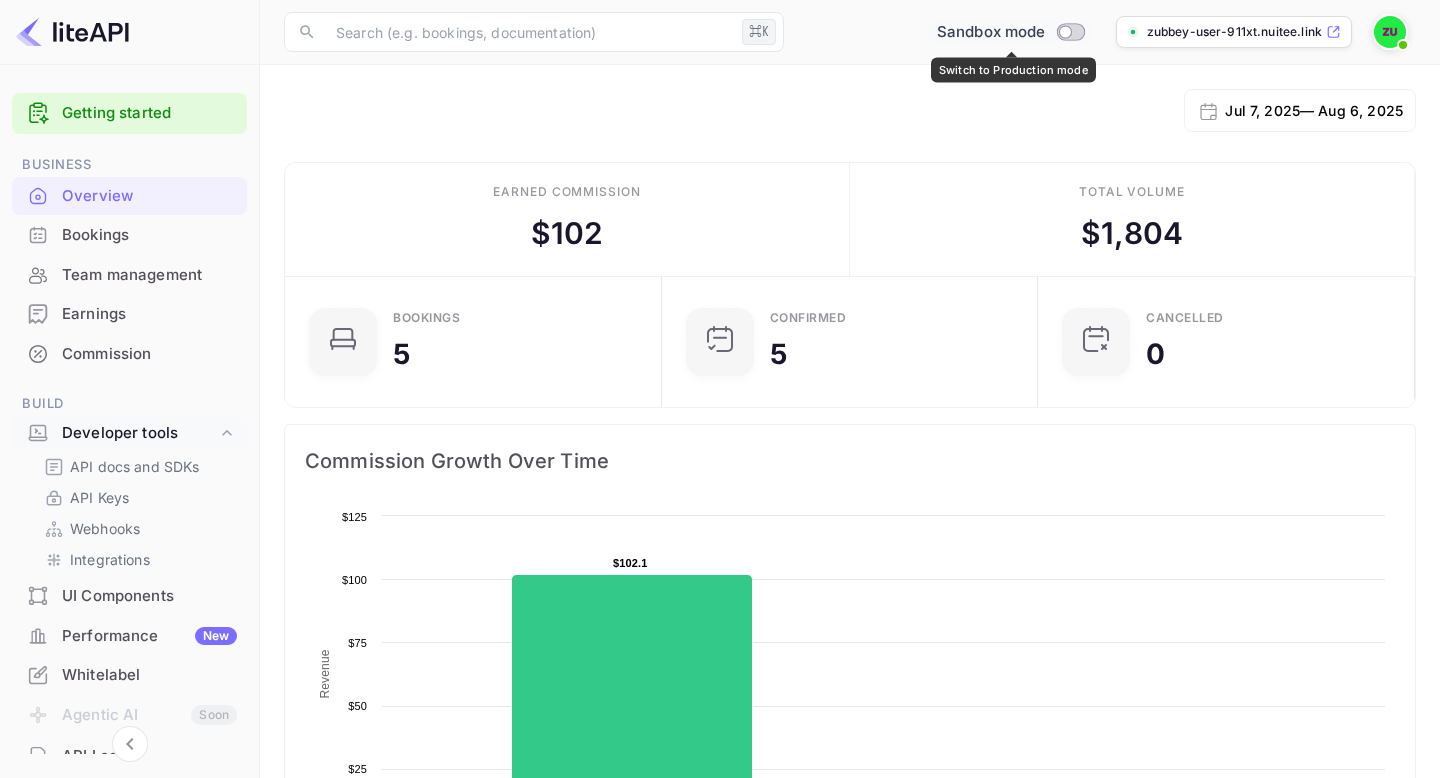 click at bounding box center (1065, 31) 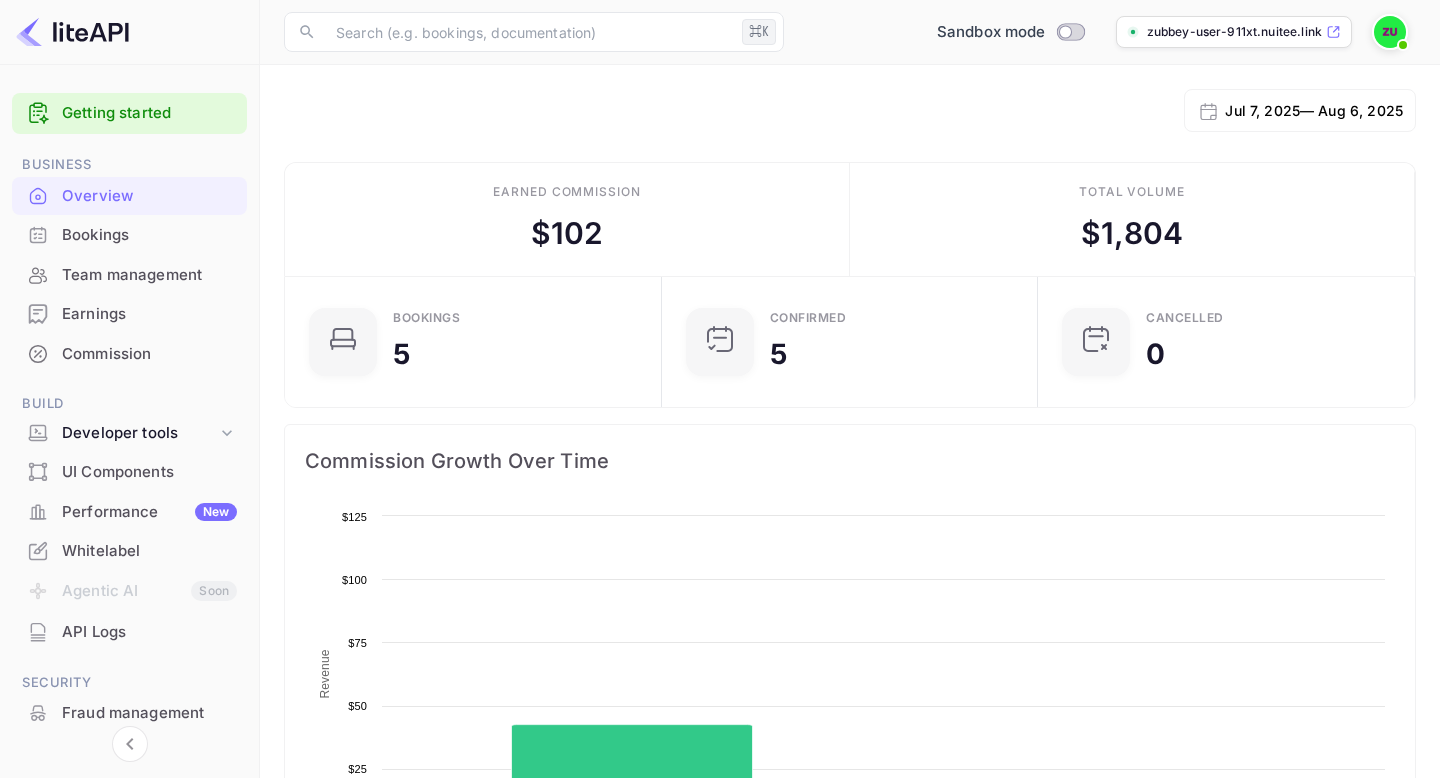 scroll, scrollTop: 0, scrollLeft: 0, axis: both 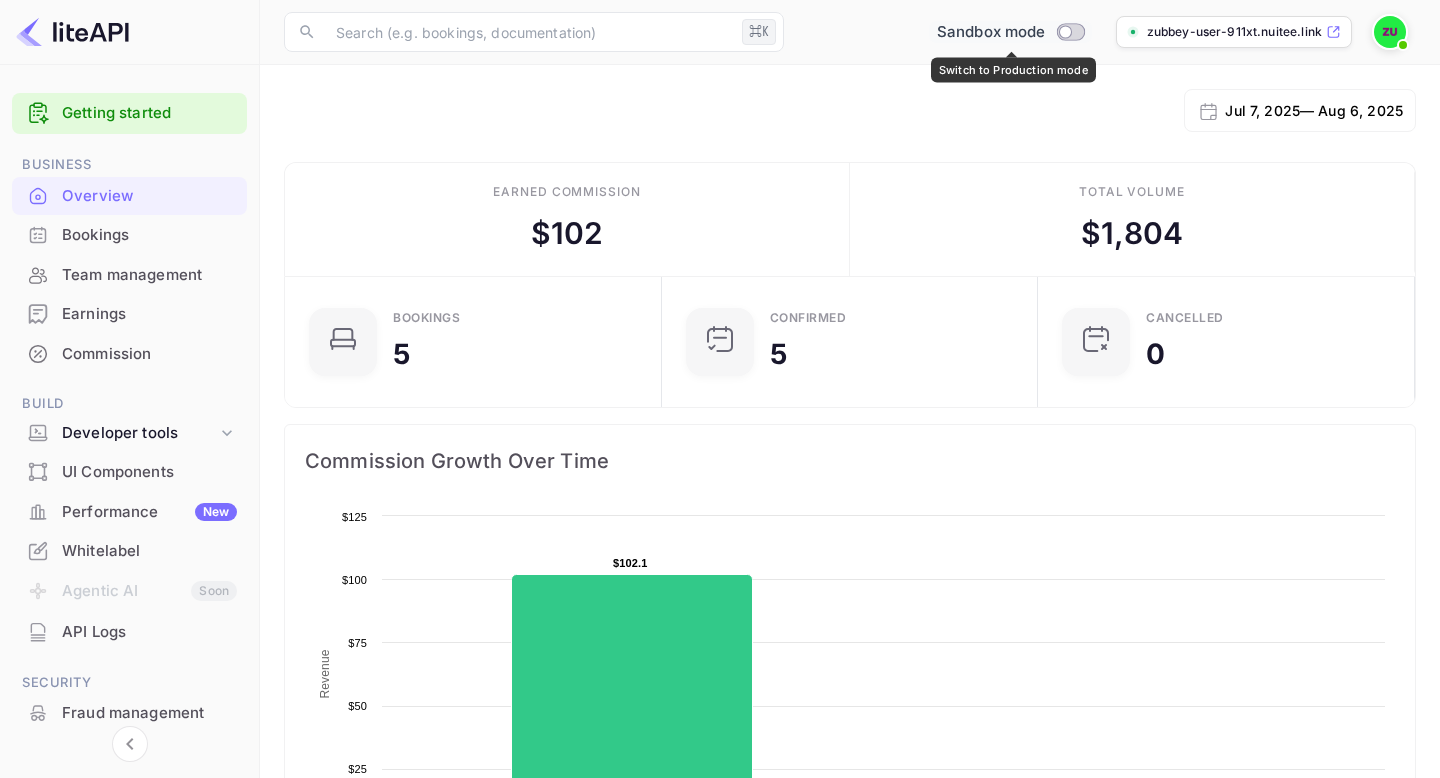 drag, startPoint x: 1070, startPoint y: 34, endPoint x: 1086, endPoint y: 33, distance: 16.03122 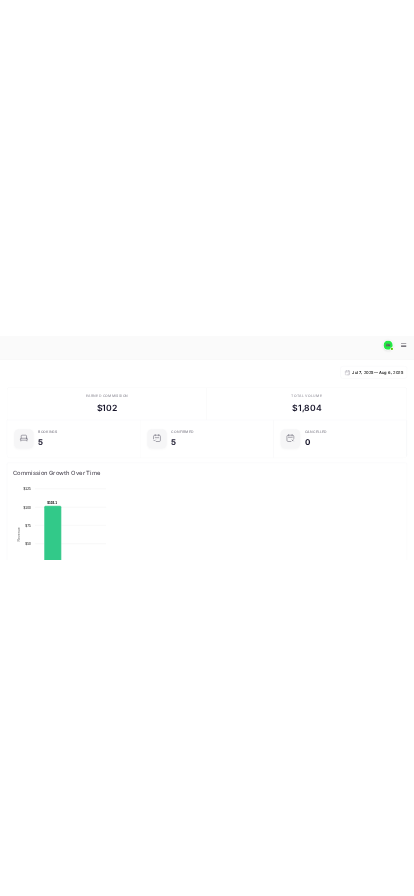 scroll, scrollTop: 325, scrollLeft: 380, axis: both 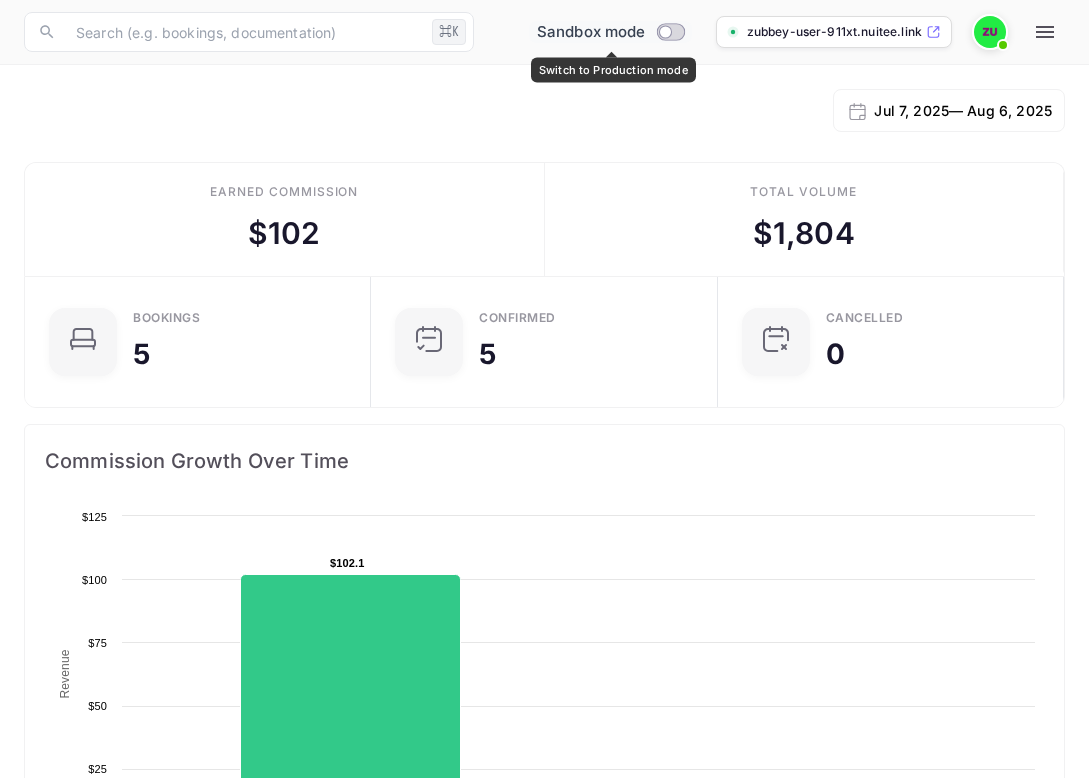 click at bounding box center (665, 31) 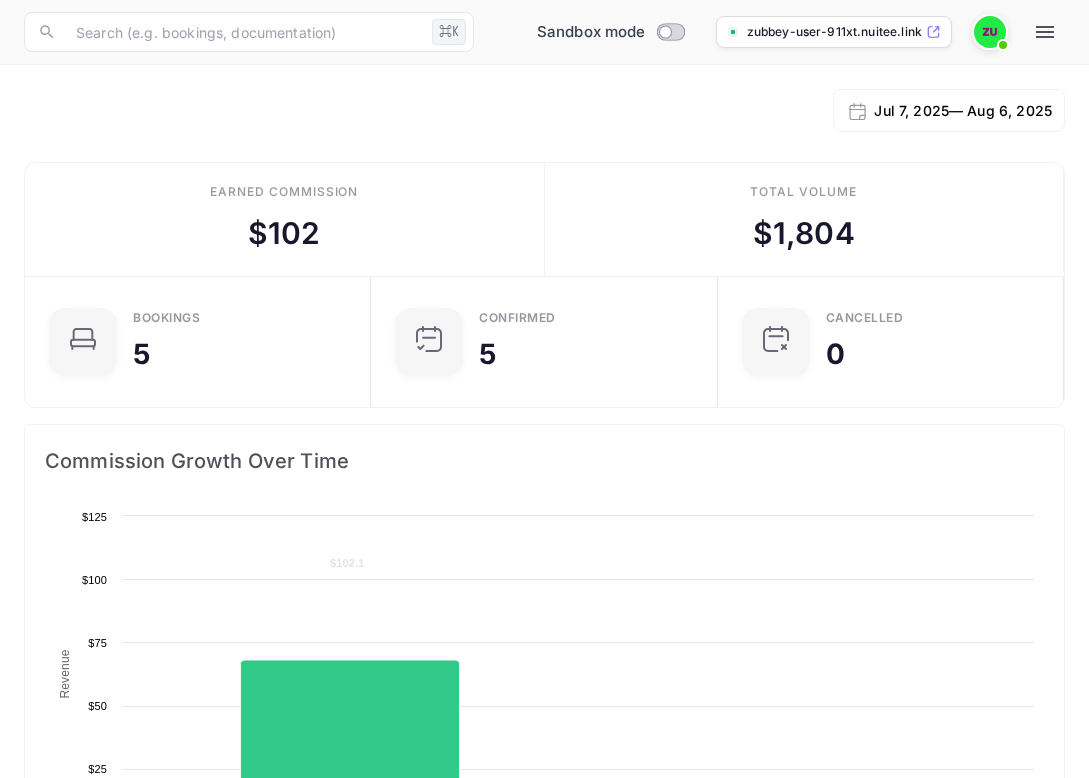 scroll, scrollTop: 0, scrollLeft: 0, axis: both 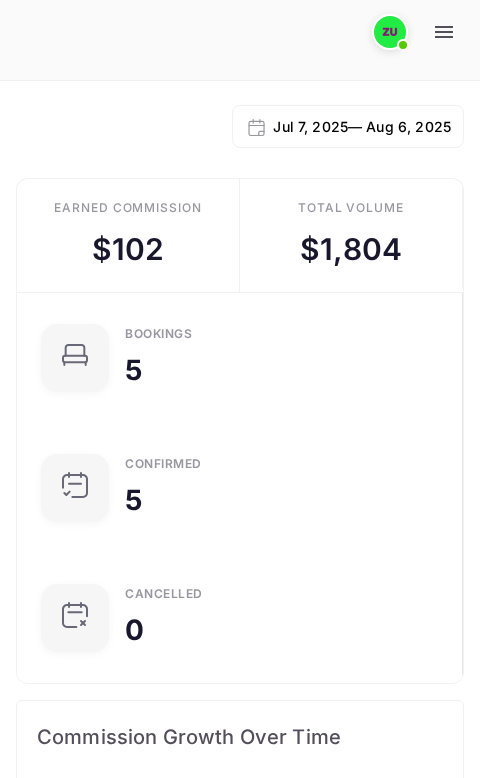click 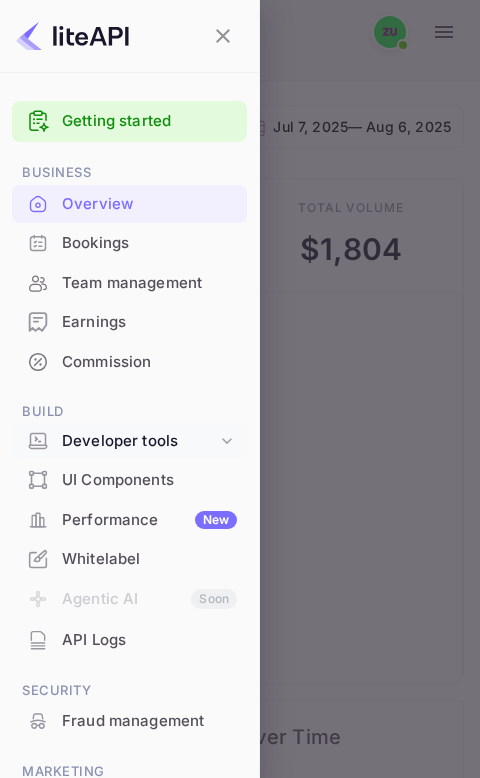 click on "Developer tools" at bounding box center [139, 441] 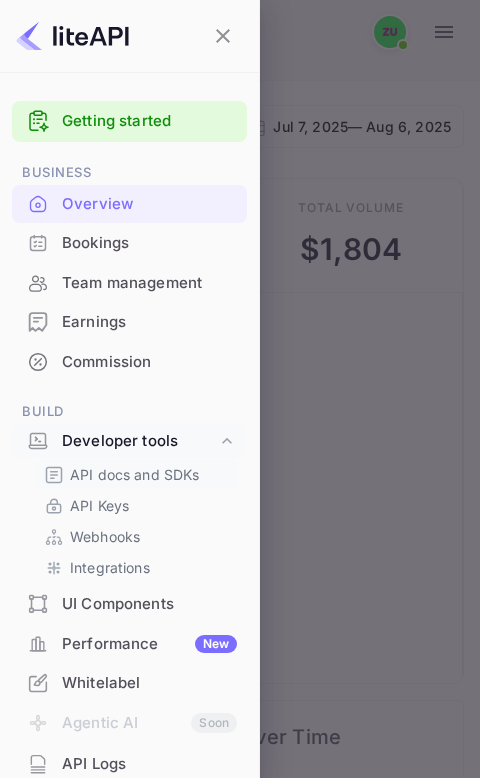 click on "API docs and SDKs" at bounding box center (135, 474) 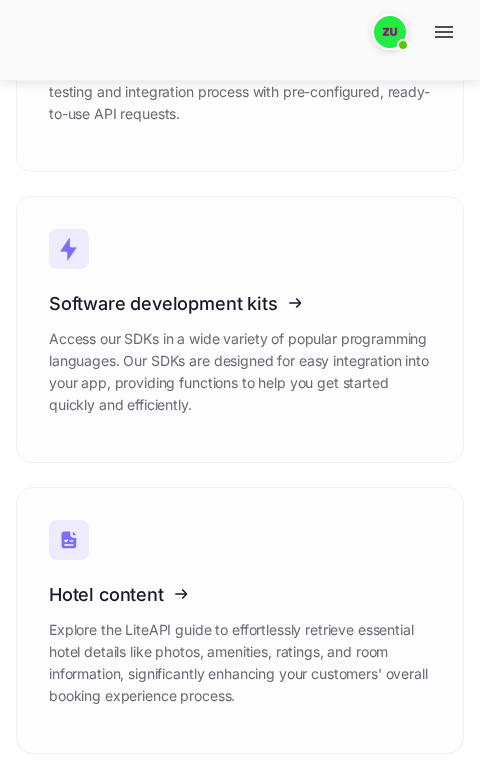 scroll, scrollTop: 0, scrollLeft: 0, axis: both 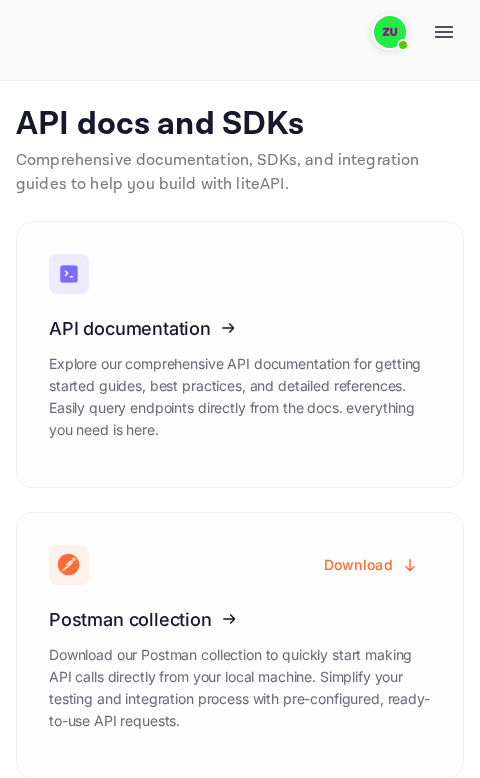 click 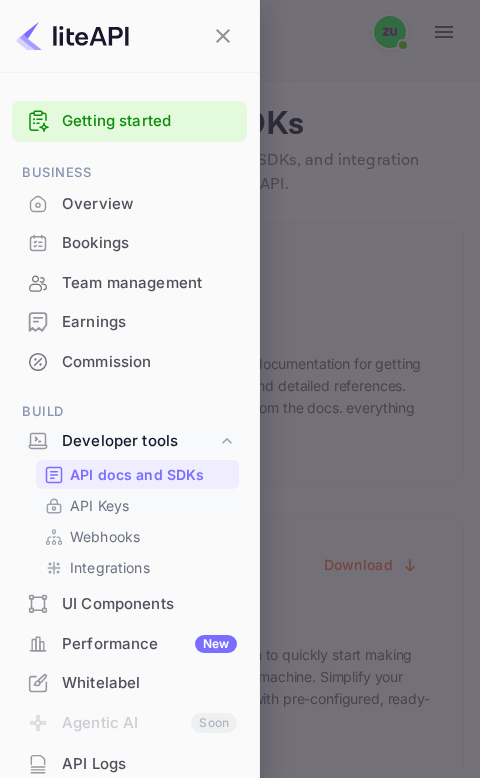 click on "API Keys" at bounding box center [137, 505] 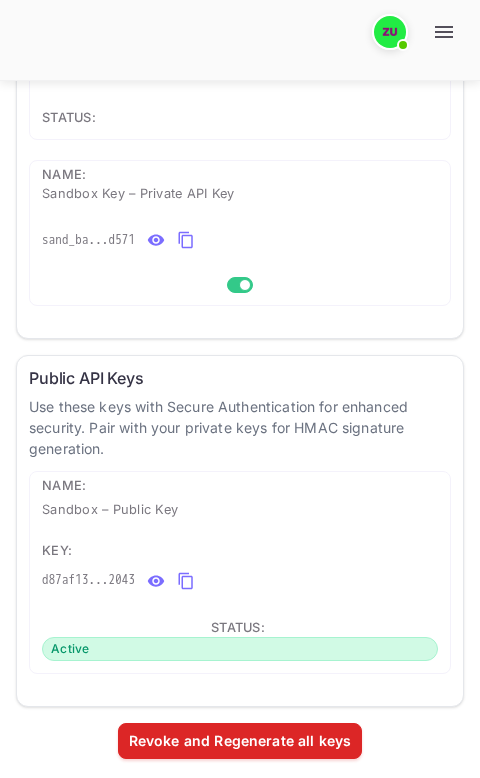 scroll, scrollTop: 1042, scrollLeft: 0, axis: vertical 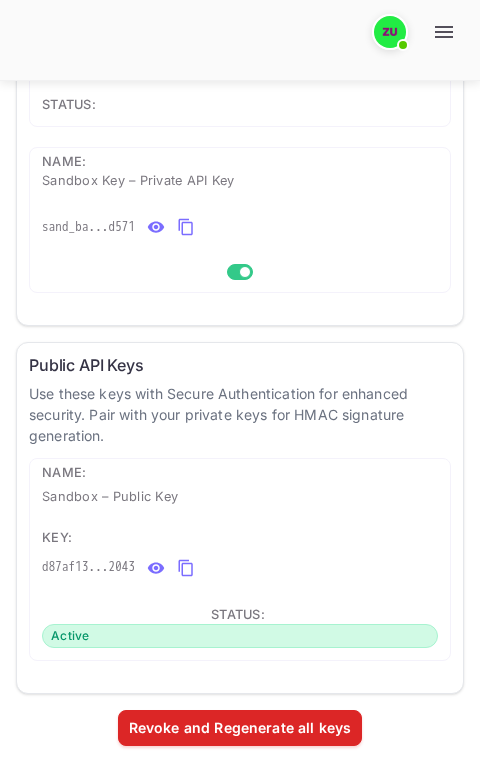 click at bounding box center (444, 32) 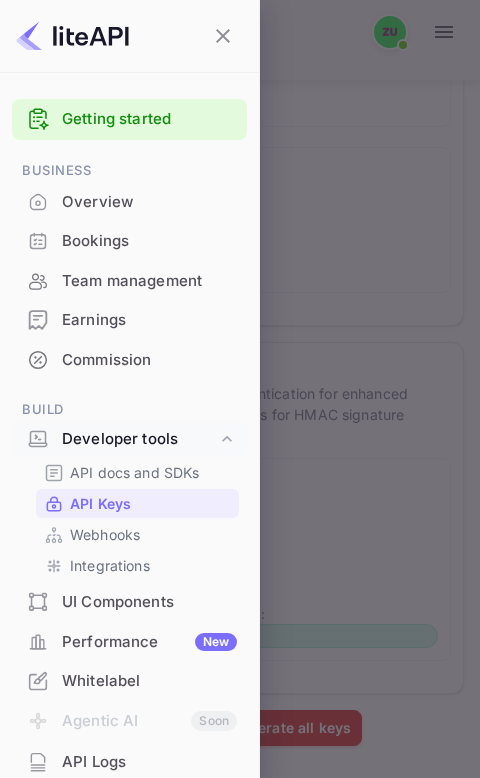 scroll, scrollTop: 0, scrollLeft: 0, axis: both 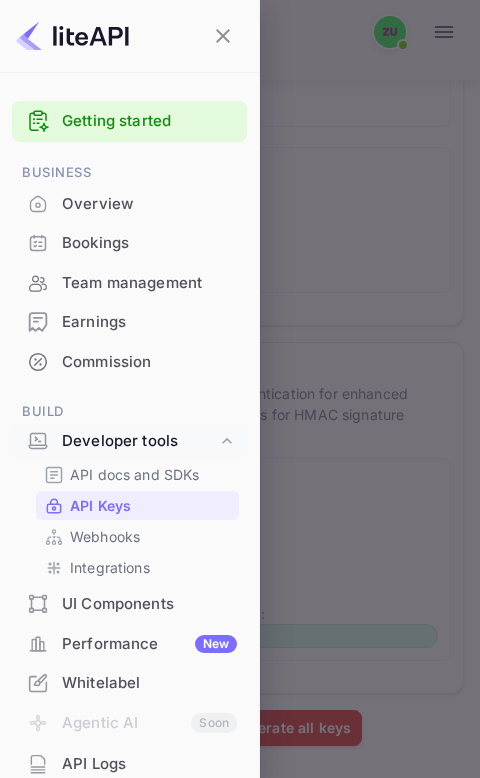 click 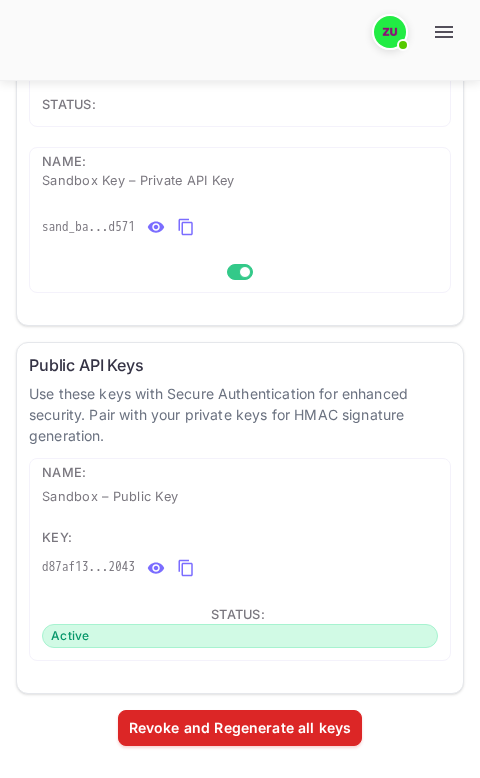 click at bounding box center [390, 32] 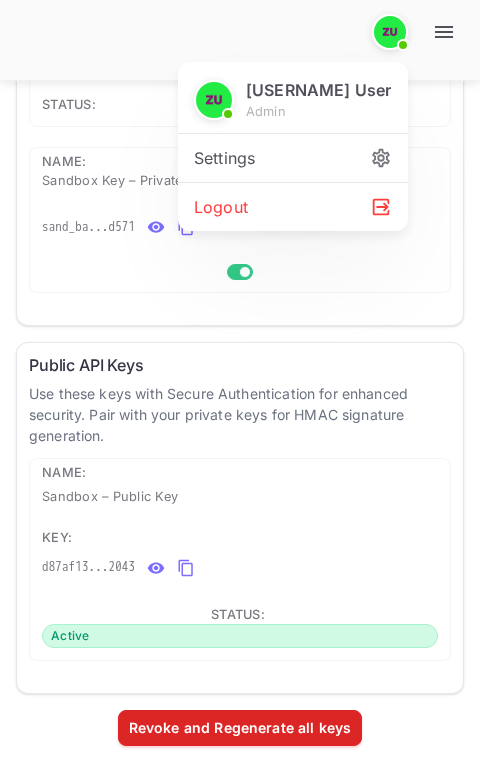 click on "Settings" at bounding box center (293, 158) 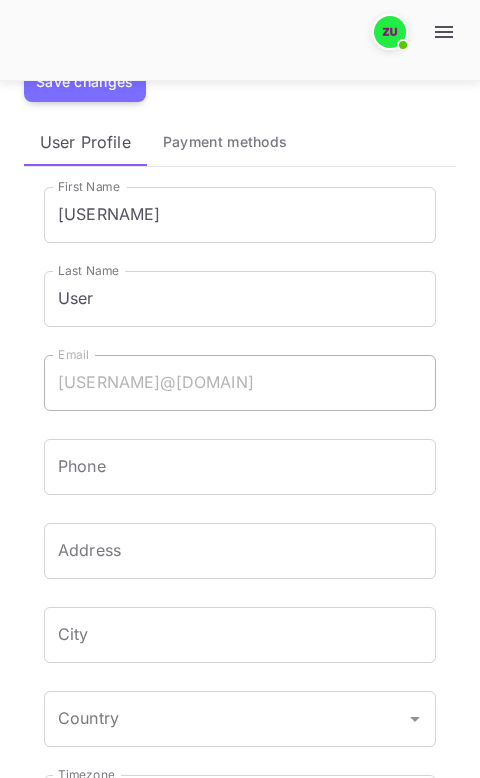 scroll, scrollTop: 0, scrollLeft: 0, axis: both 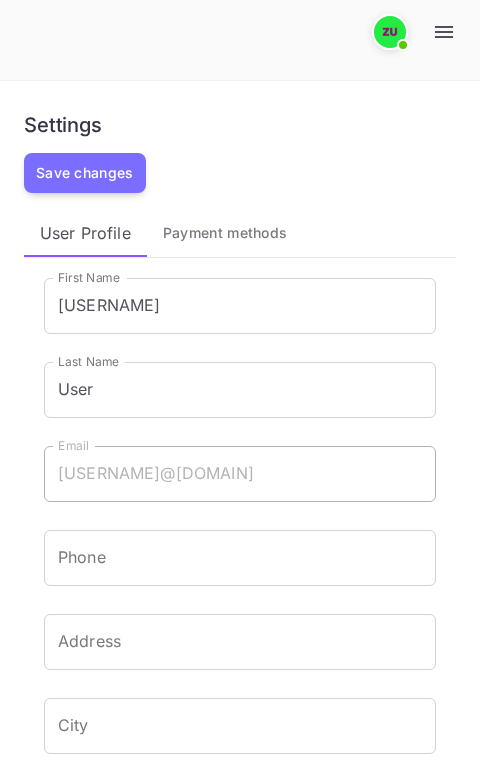 click on "Payment methods" at bounding box center [225, 233] 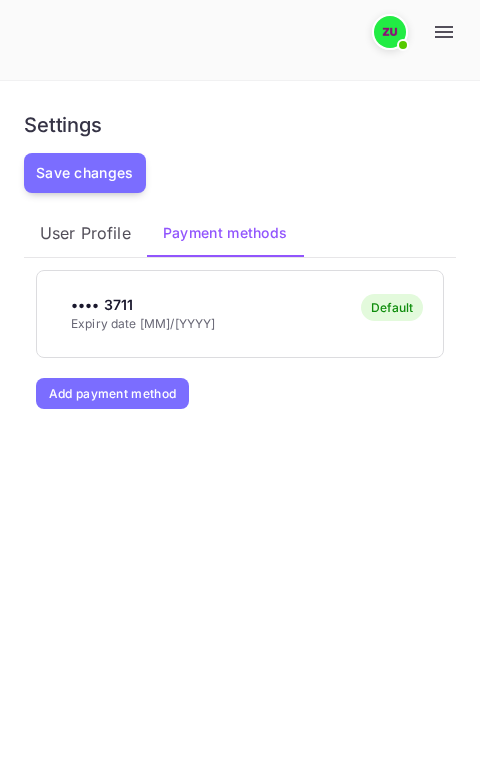 click on "User Profile" at bounding box center [85, 233] 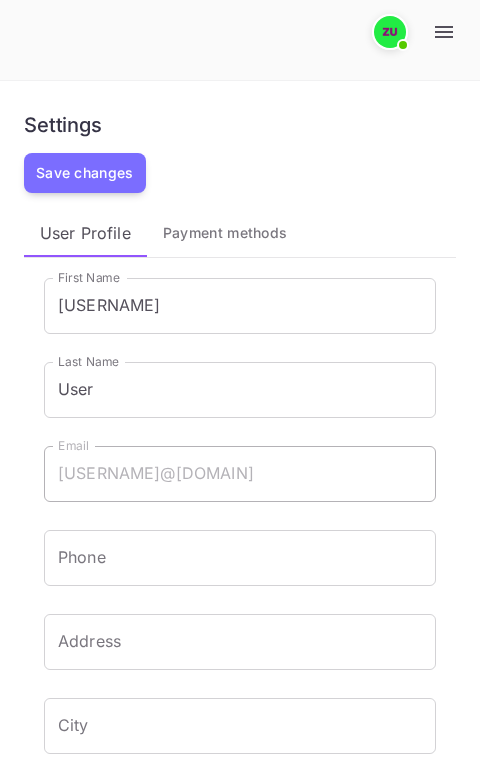 click at bounding box center [390, 32] 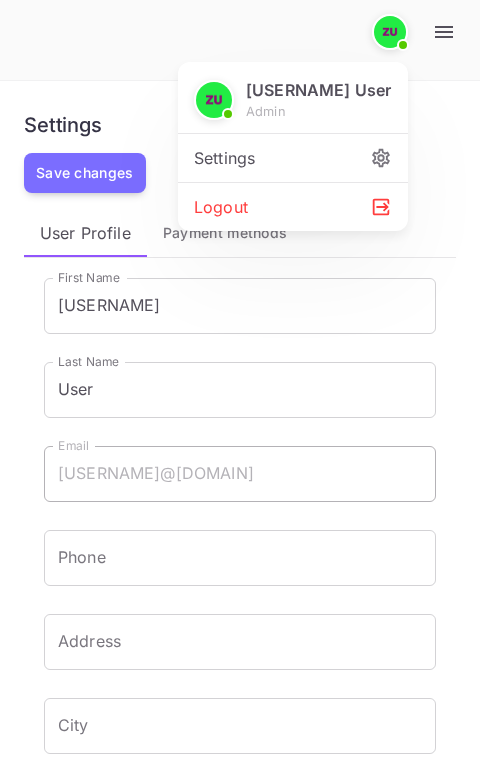 click at bounding box center (240, 389) 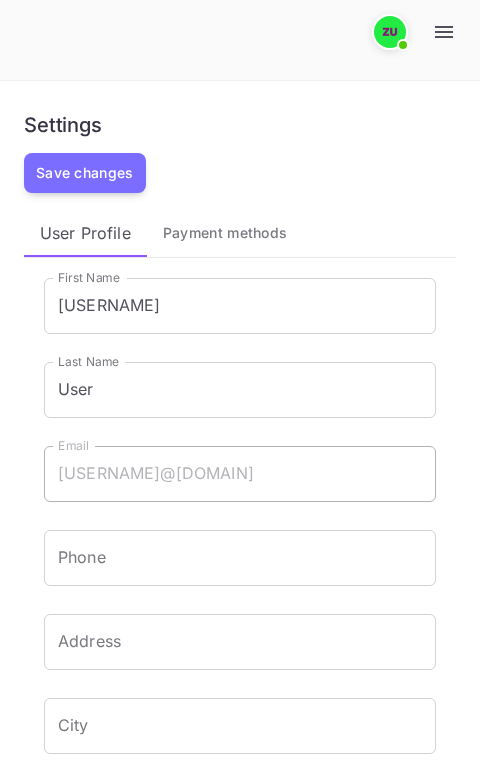 click 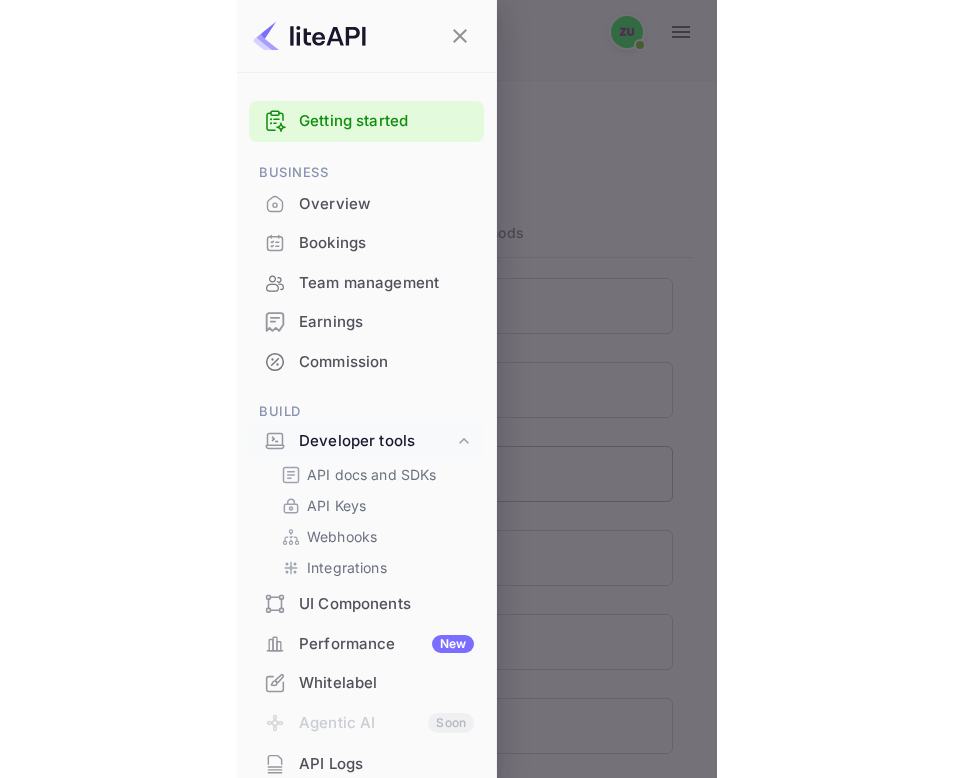 scroll, scrollTop: 118, scrollLeft: 0, axis: vertical 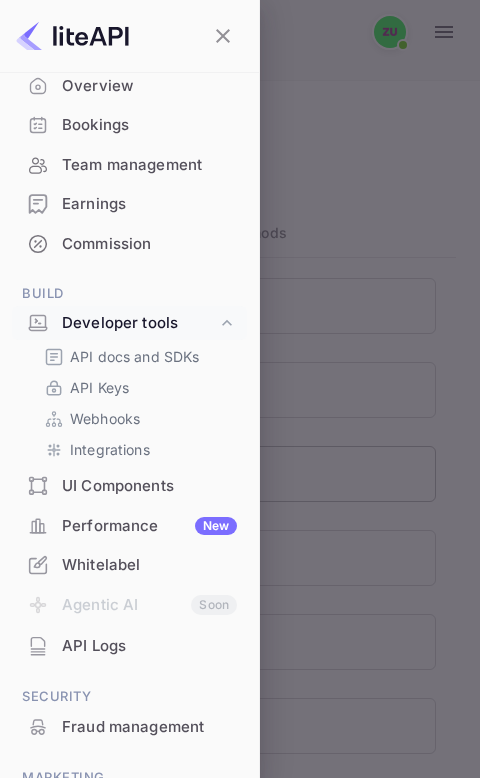 click on "Performance New" at bounding box center [149, 526] 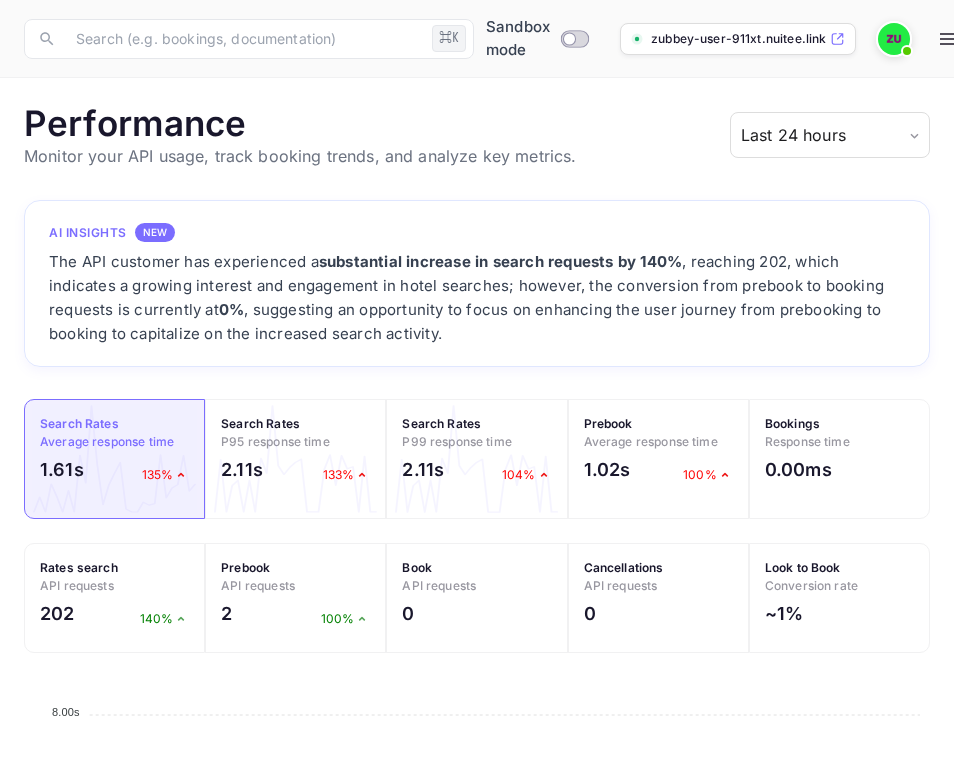 scroll, scrollTop: 1, scrollLeft: 1, axis: both 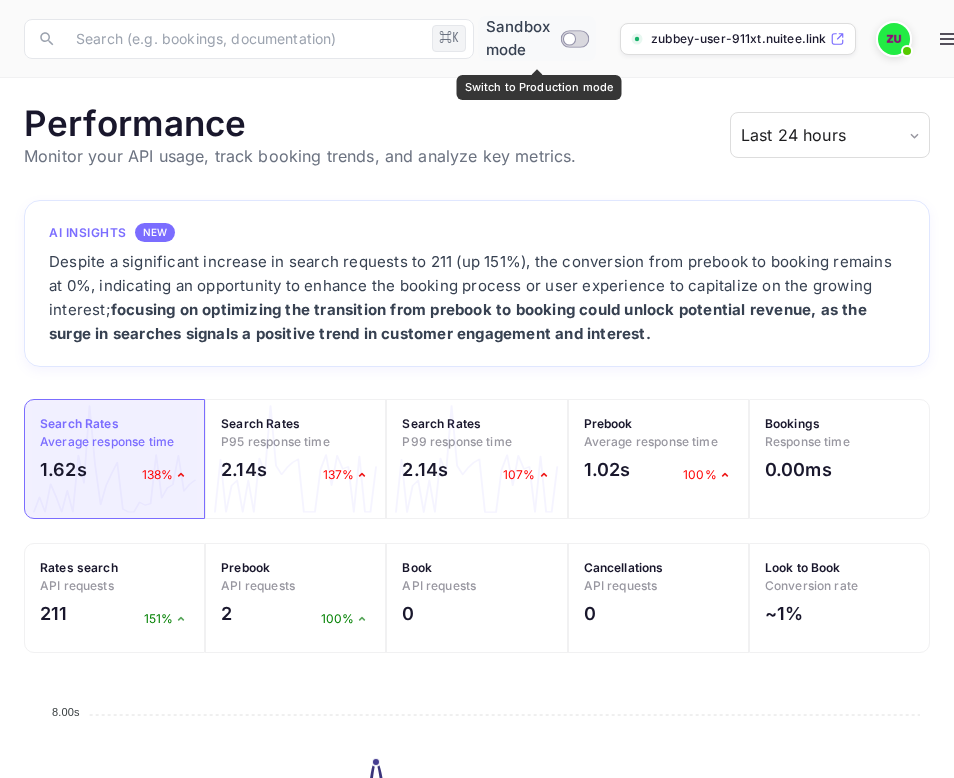 click at bounding box center (570, 38) 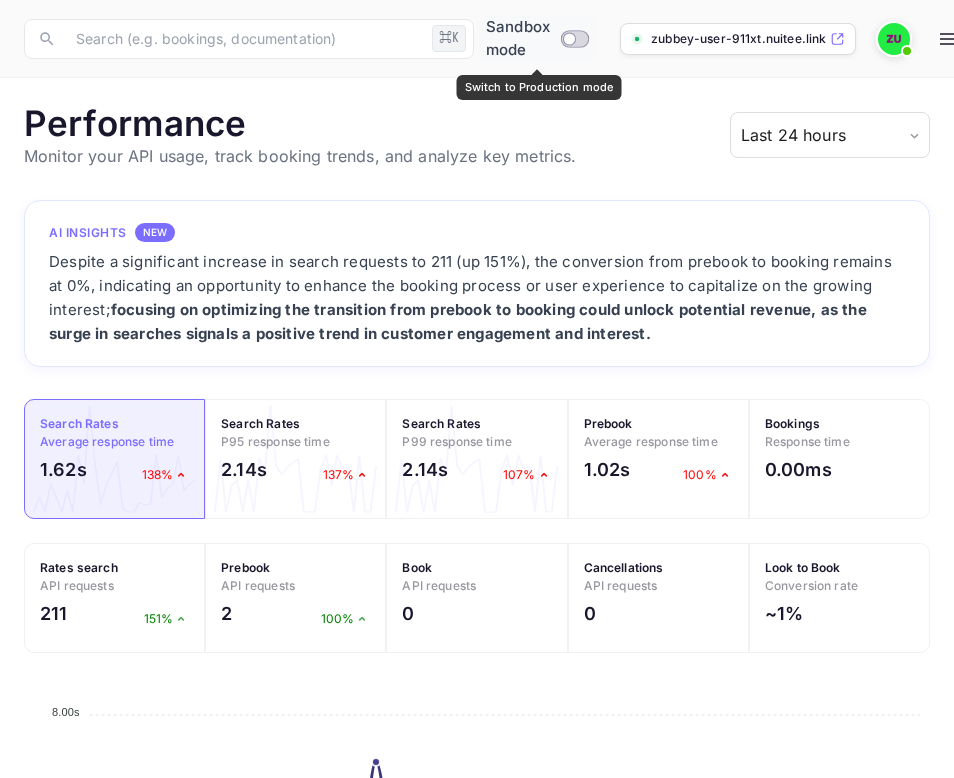 click at bounding box center (570, 38) 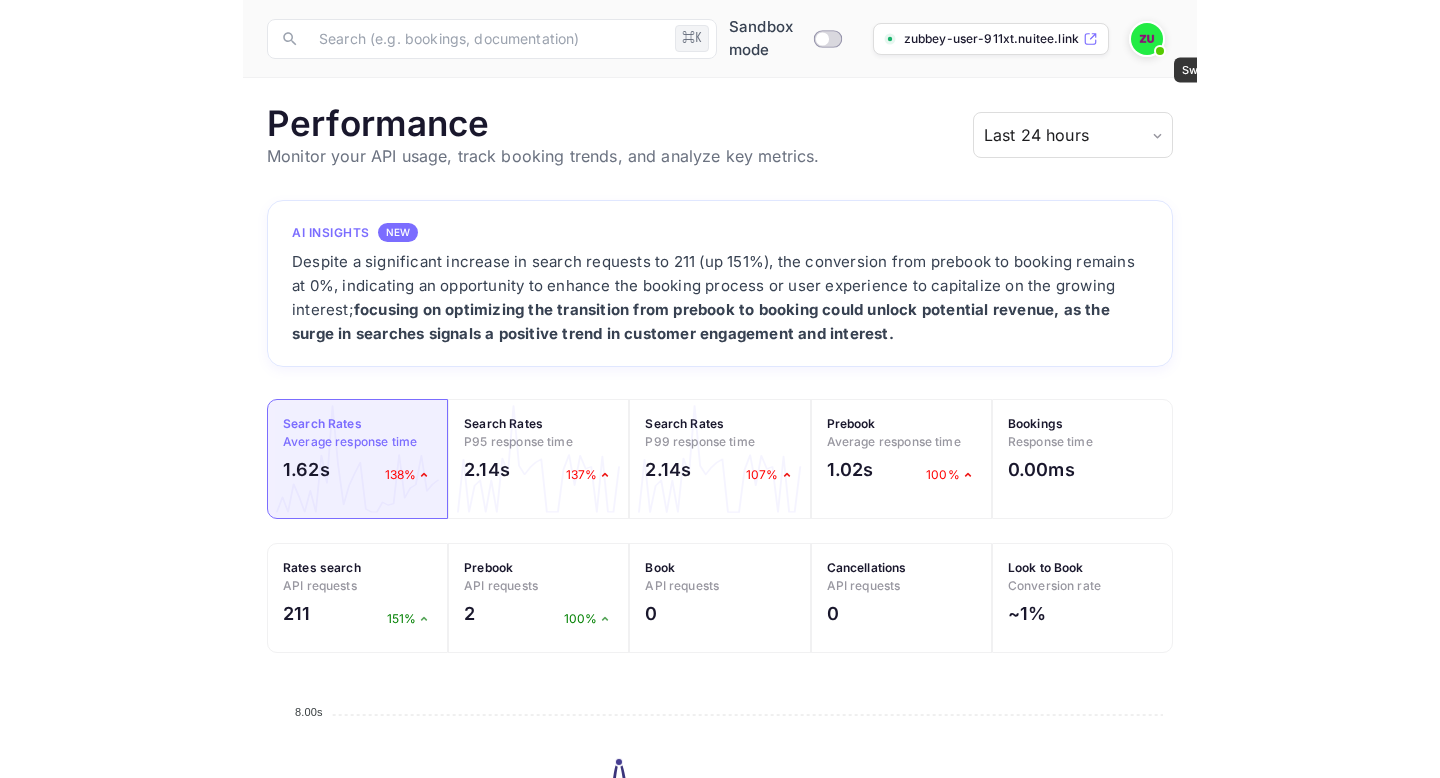 scroll, scrollTop: 1, scrollLeft: 1, axis: both 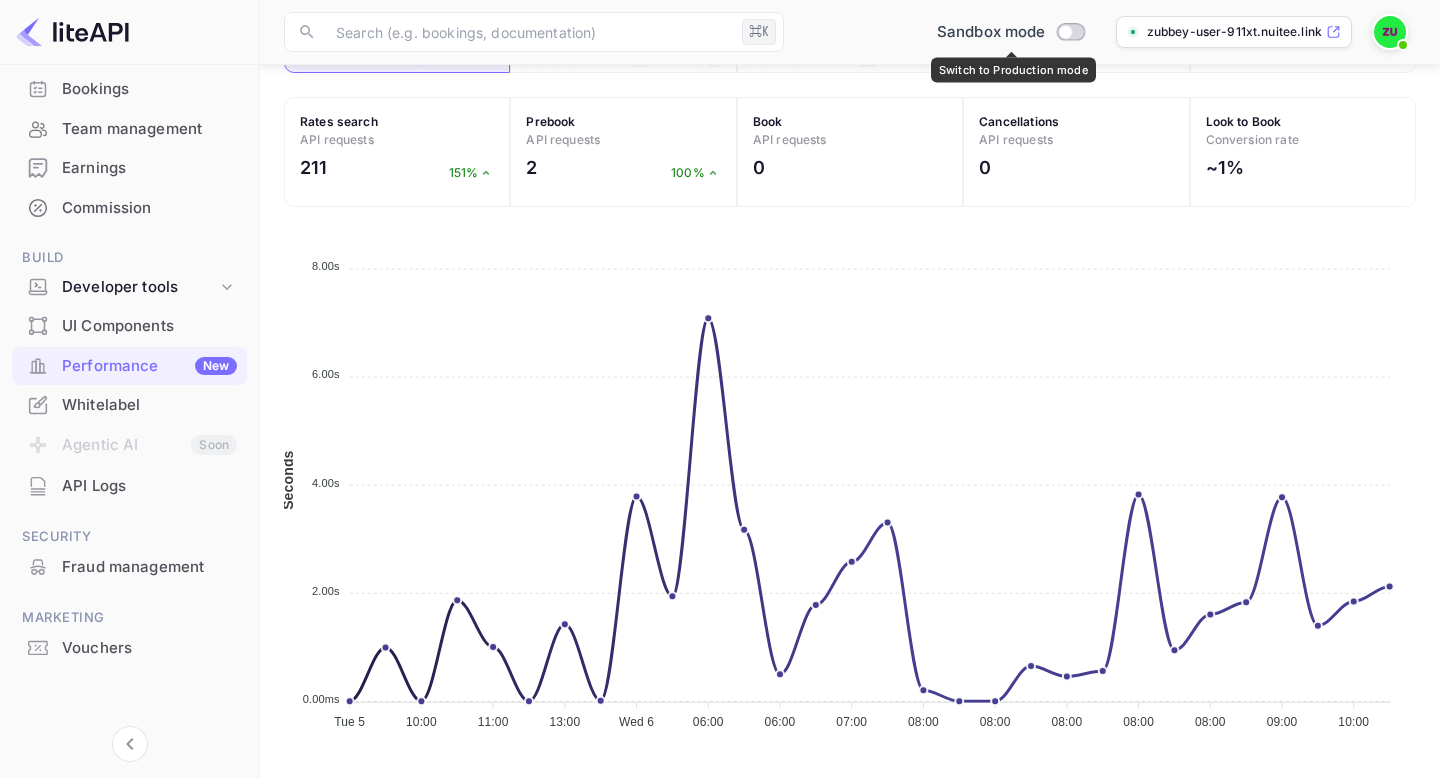 click on "Vouchers" at bounding box center (149, 648) 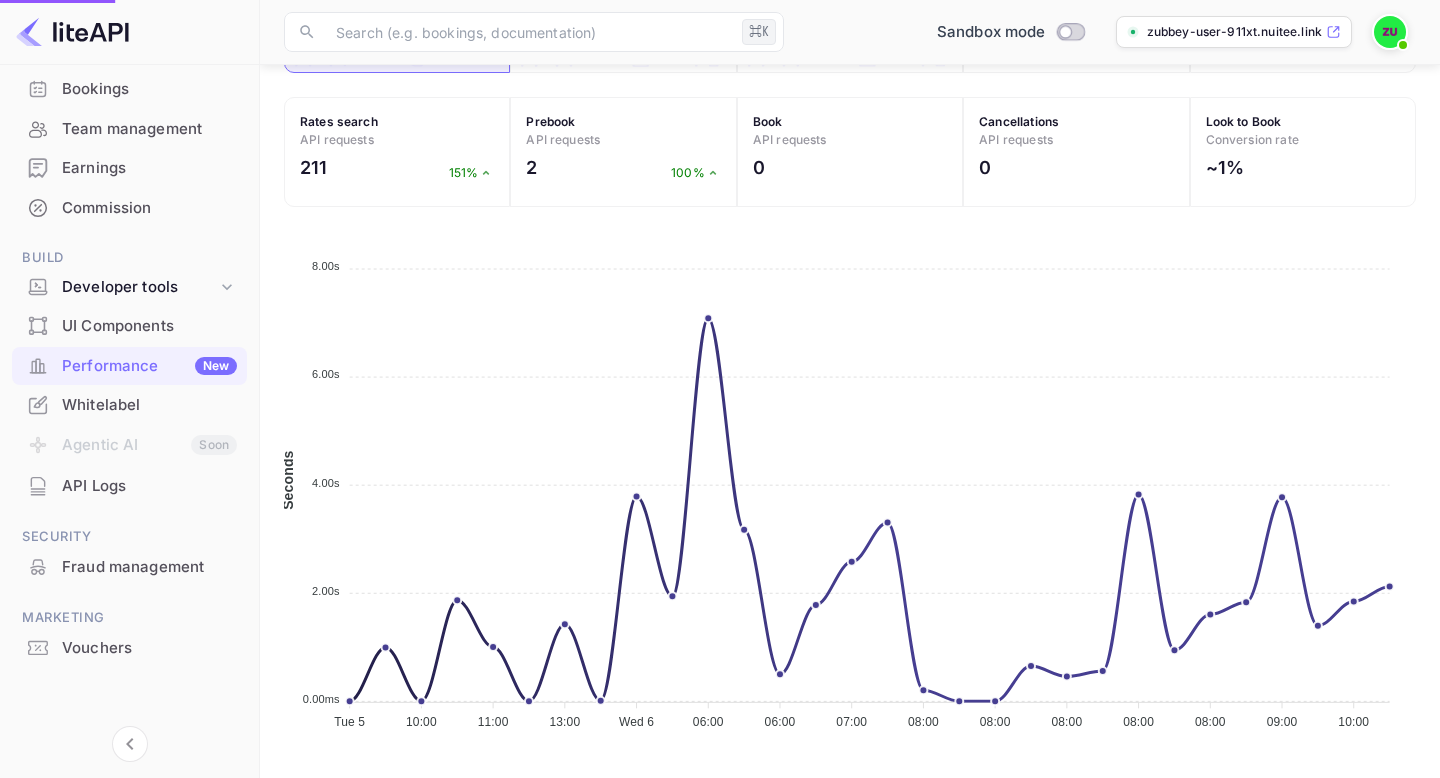 scroll, scrollTop: 0, scrollLeft: 0, axis: both 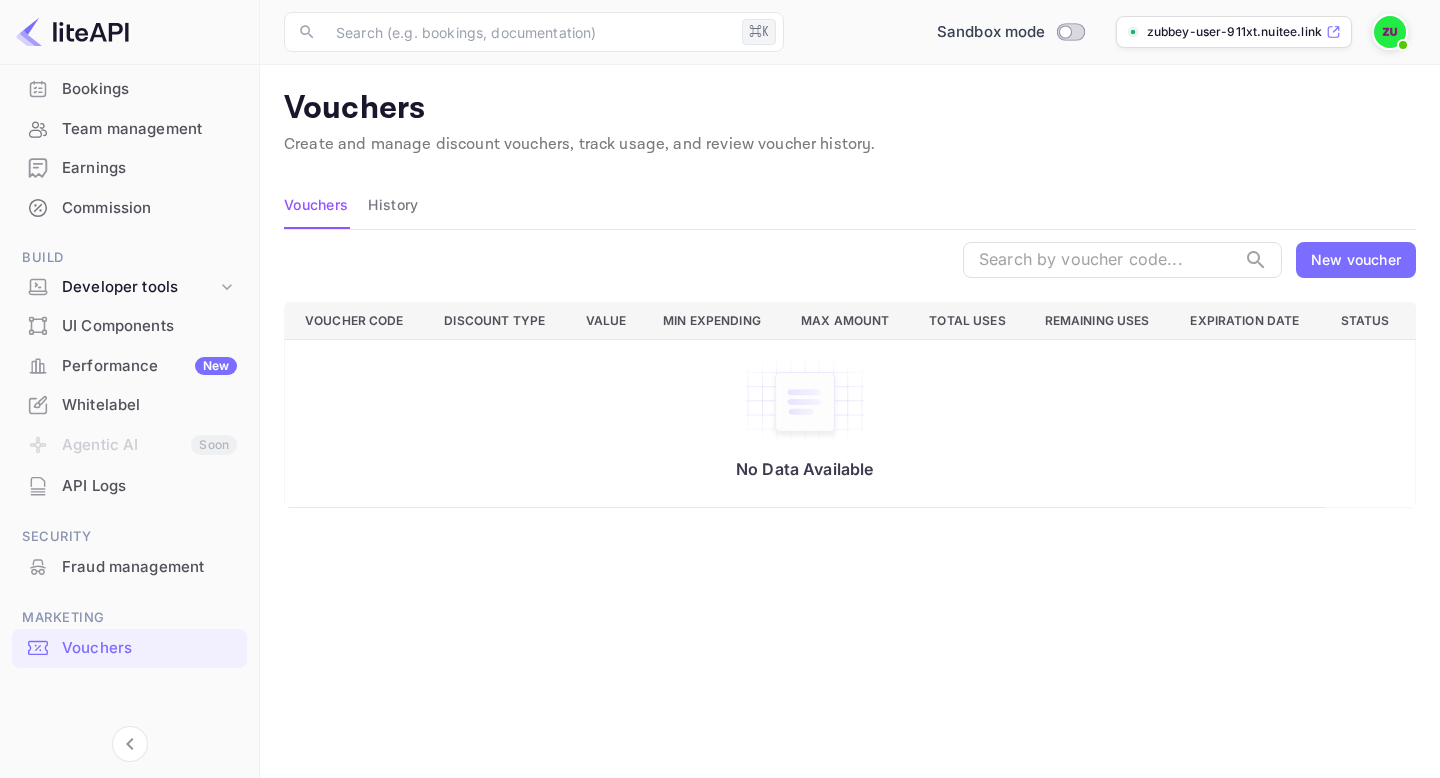 click on "History" at bounding box center [393, 205] 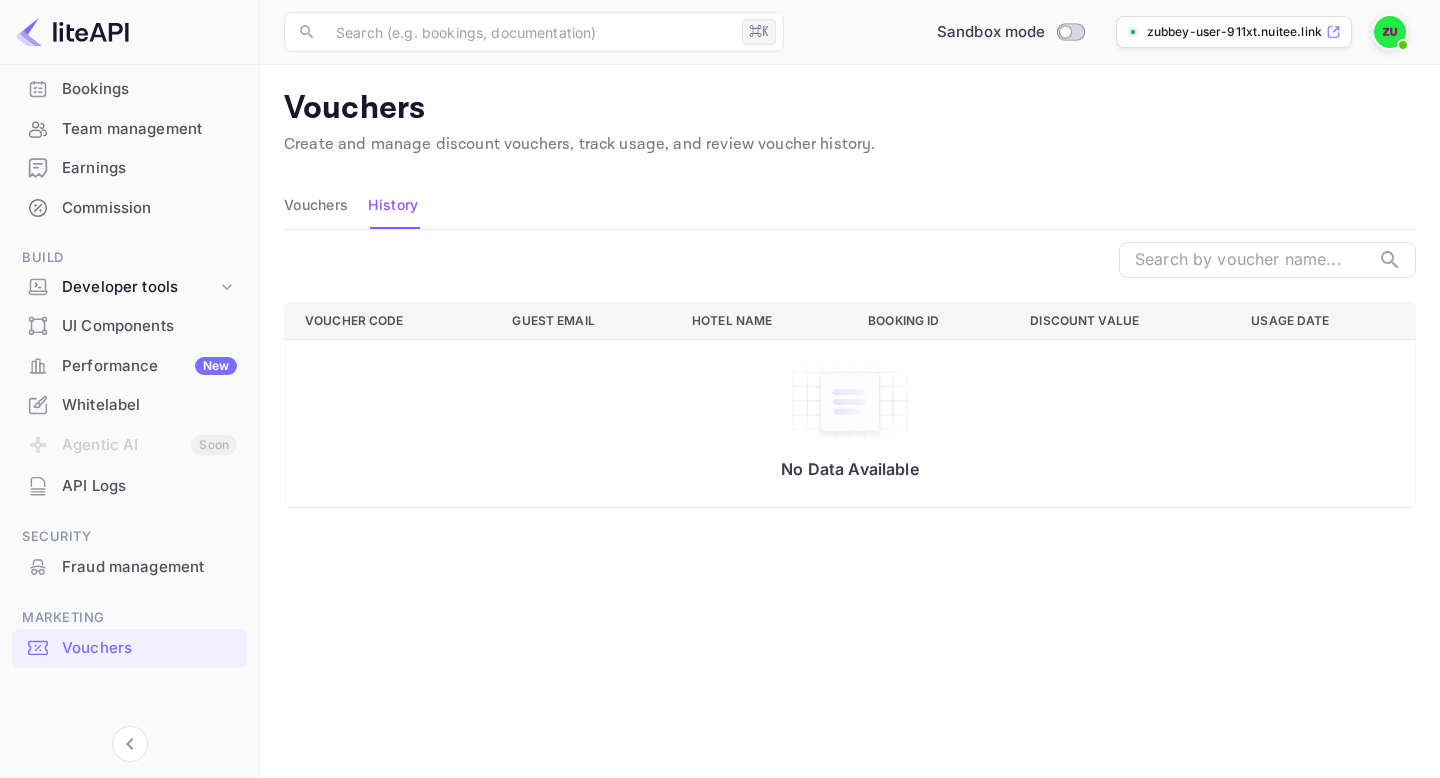 click on "Vouchers" at bounding box center [316, 205] 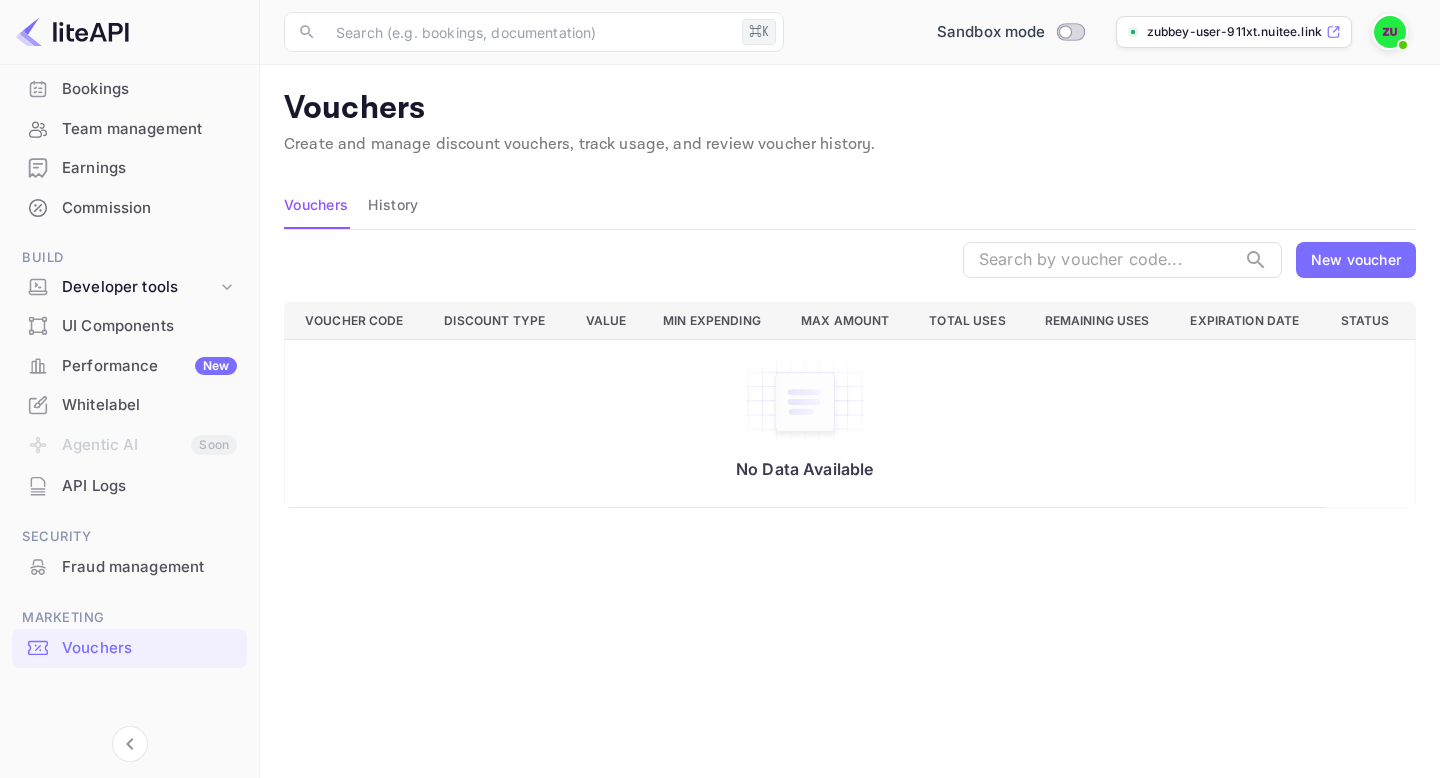 click on "Bookings" at bounding box center (149, 89) 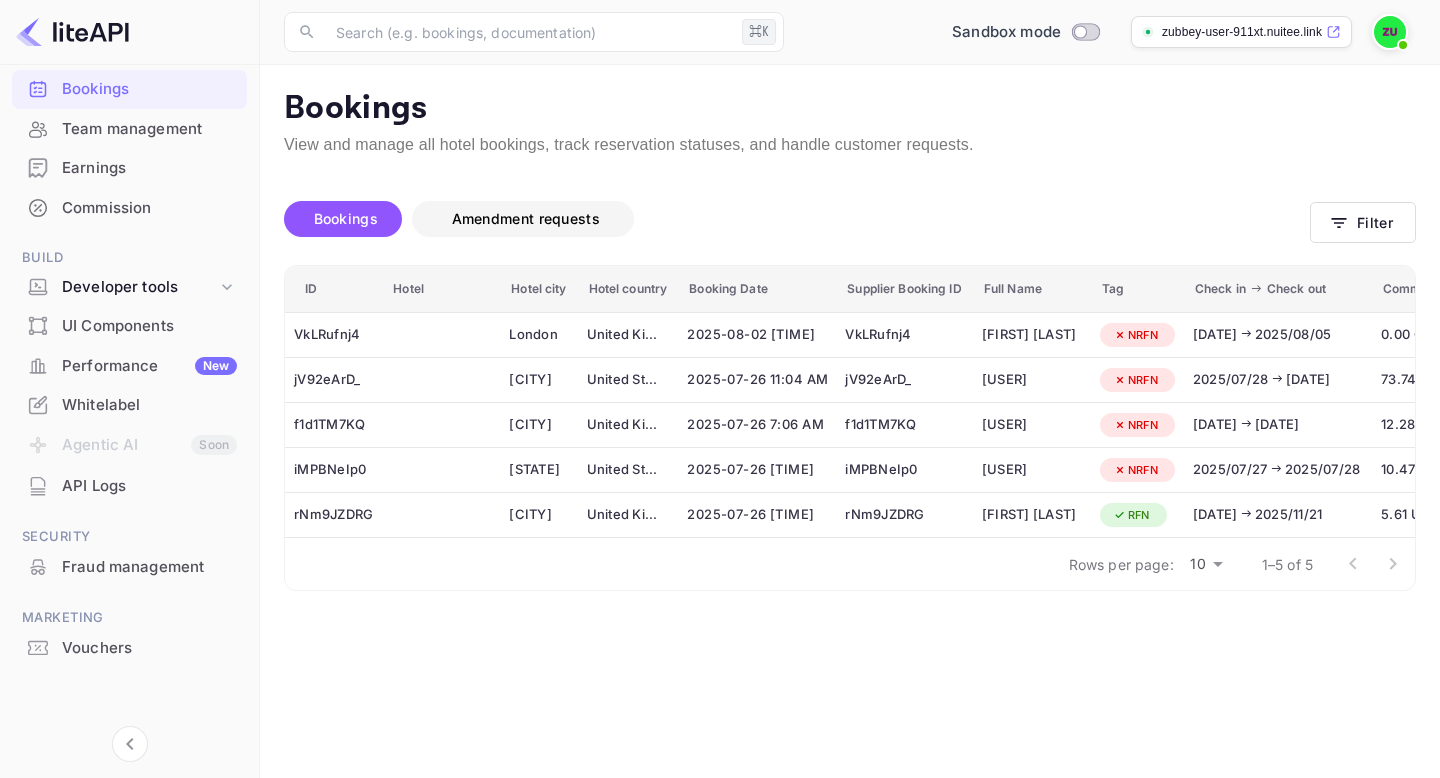 click on "Amendment requests" at bounding box center (526, 218) 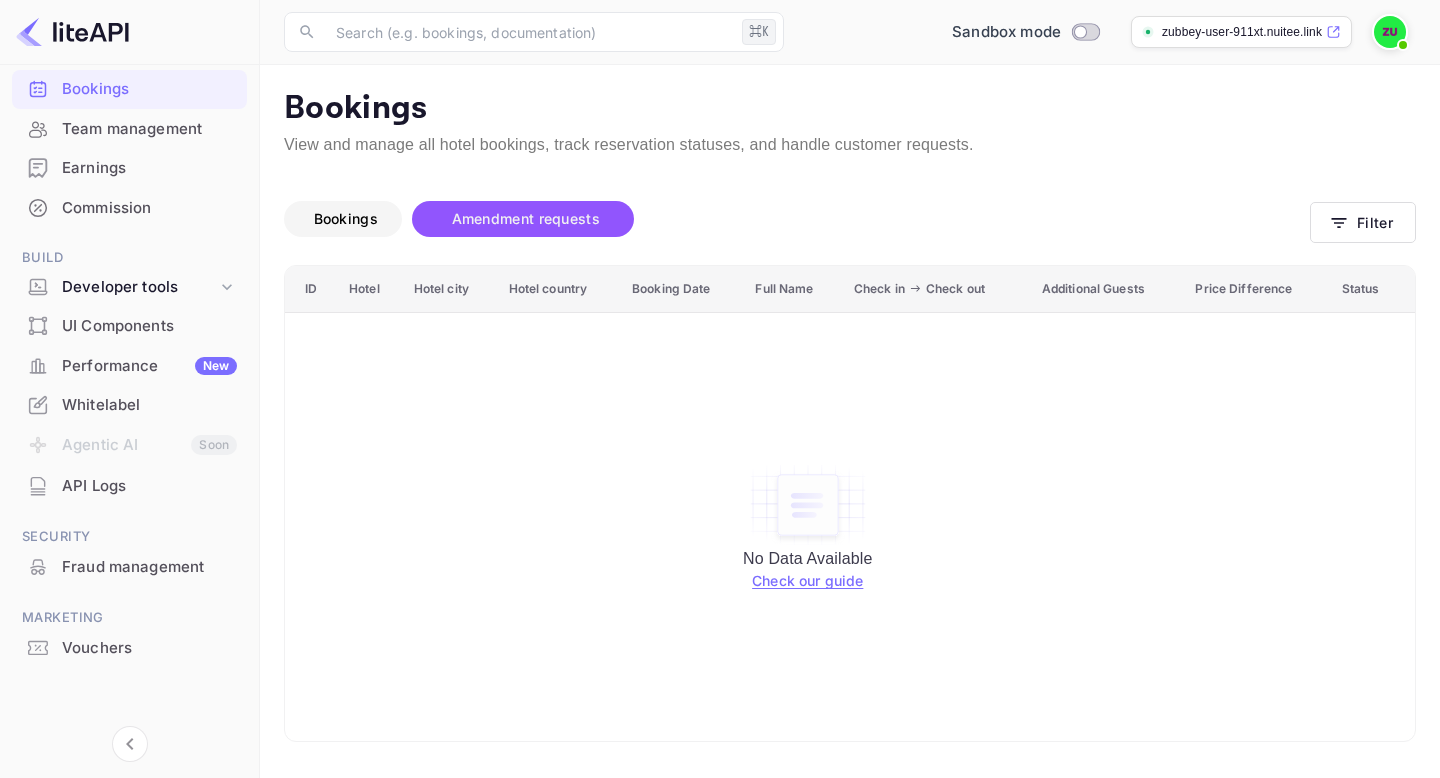 click on "Bookings" at bounding box center (346, 218) 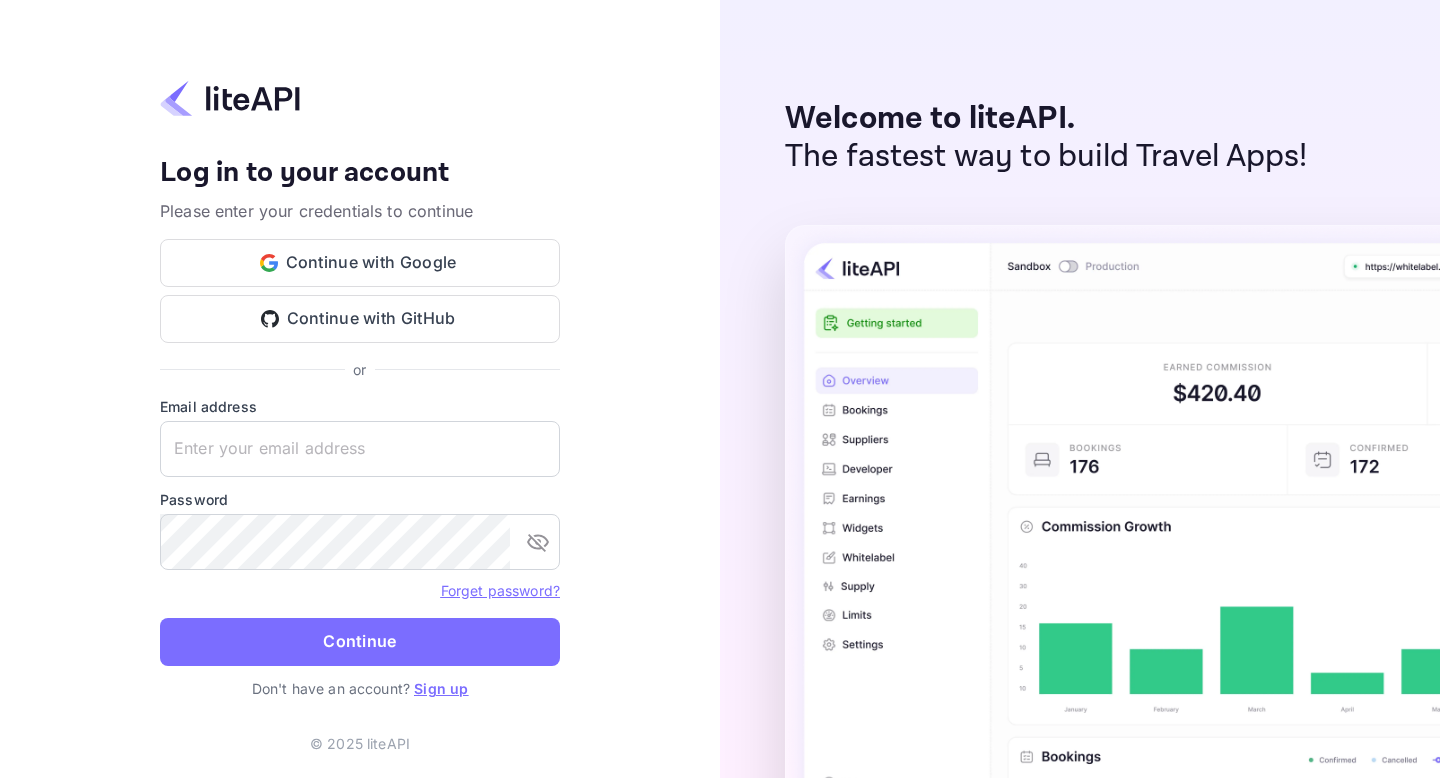 scroll, scrollTop: 0, scrollLeft: 0, axis: both 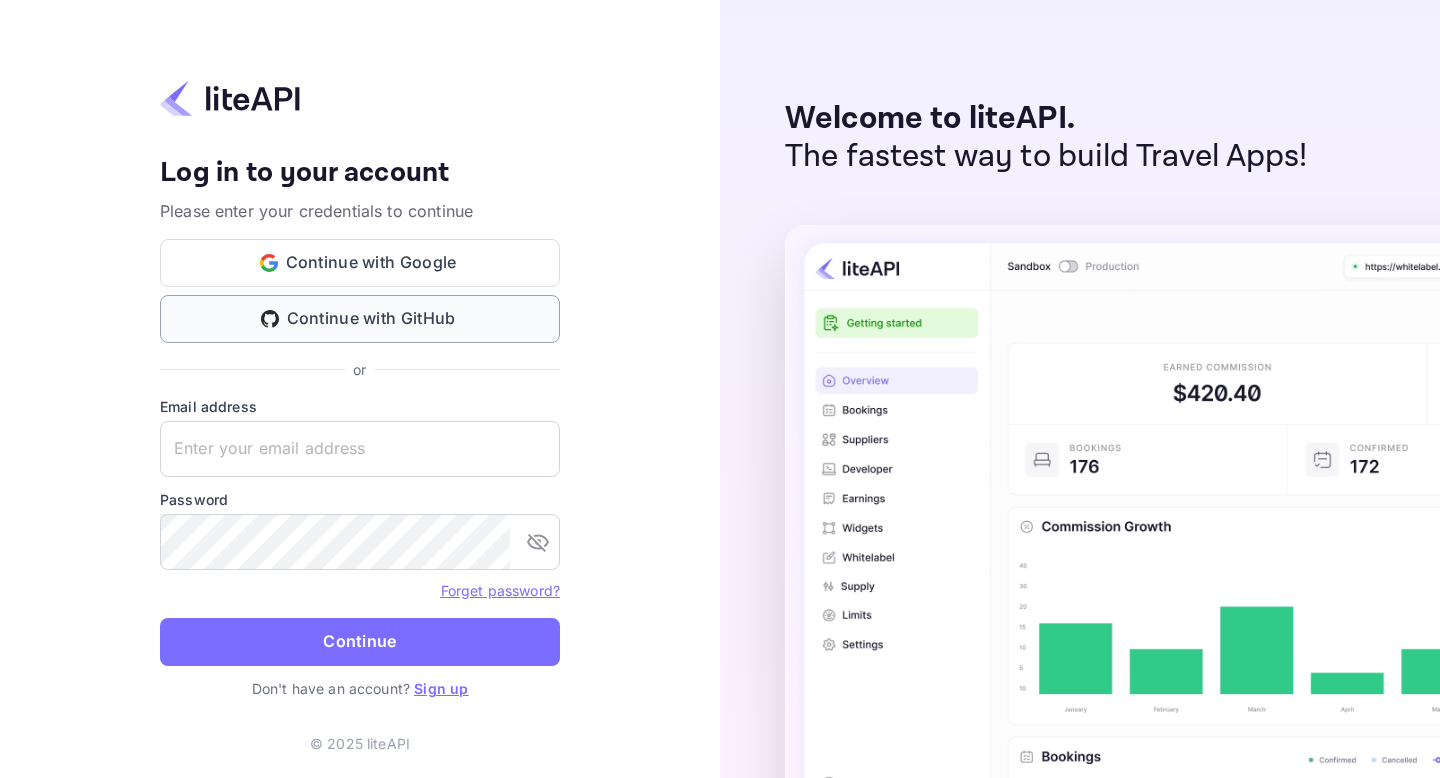 click on "Continue with GitHub" at bounding box center [360, 319] 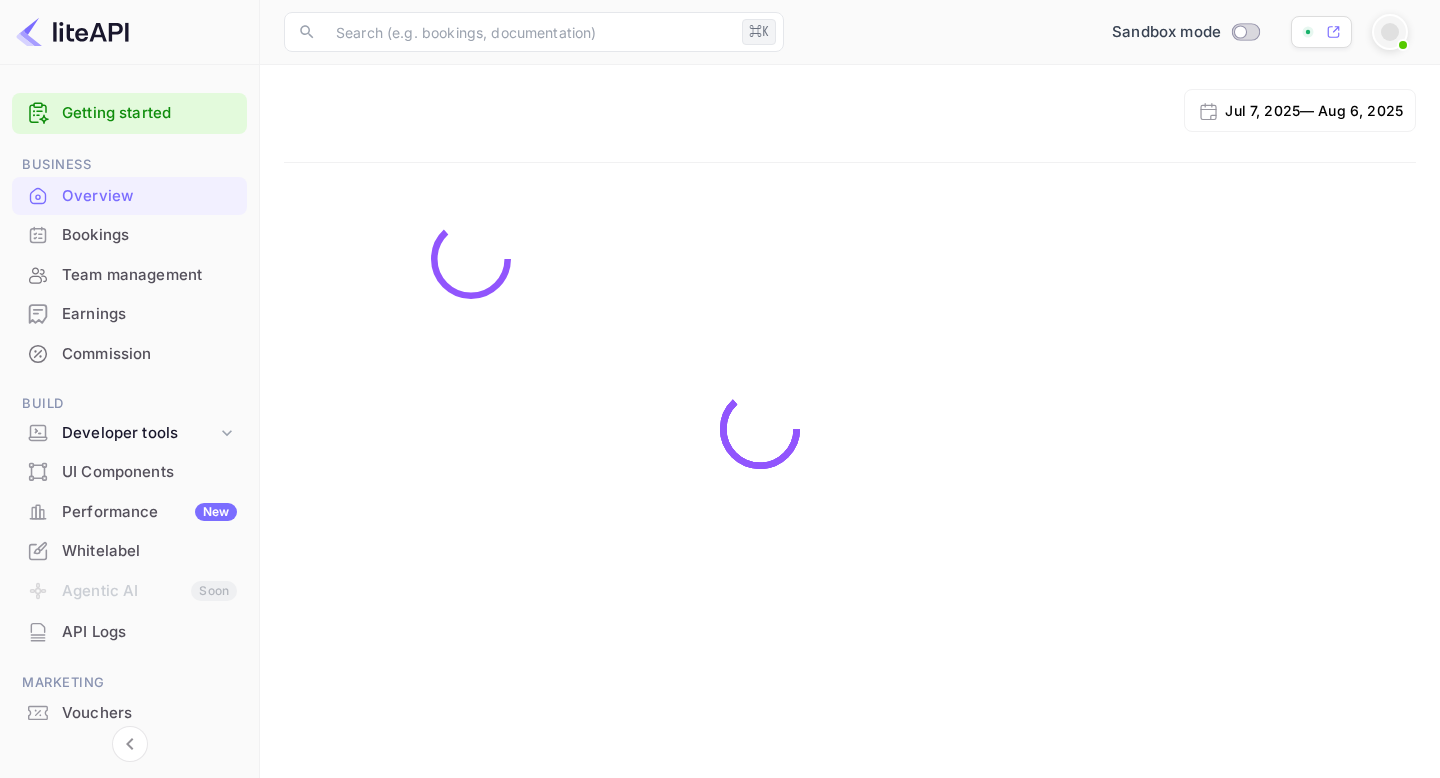 scroll, scrollTop: 0, scrollLeft: 0, axis: both 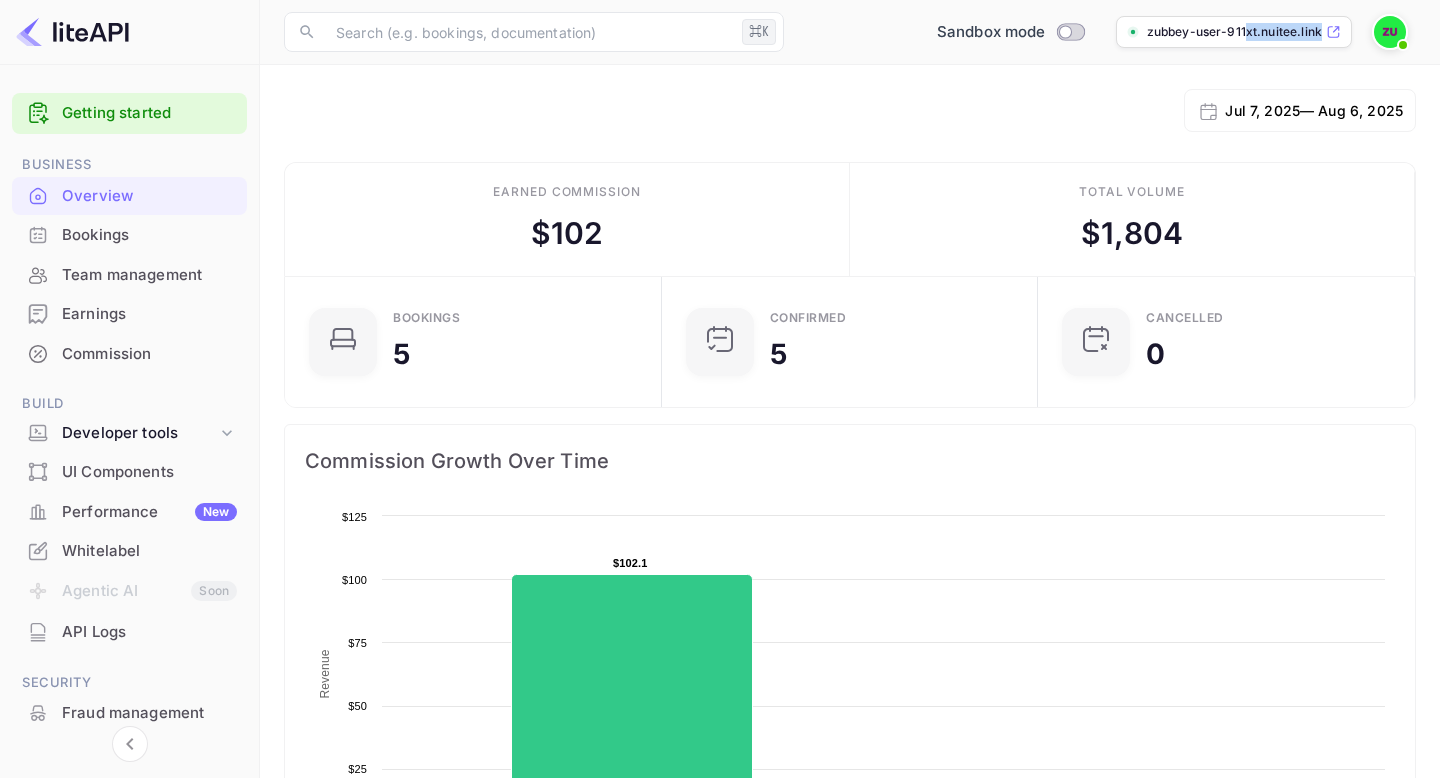 drag, startPoint x: 1246, startPoint y: 34, endPoint x: 1241, endPoint y: 61, distance: 27.45906 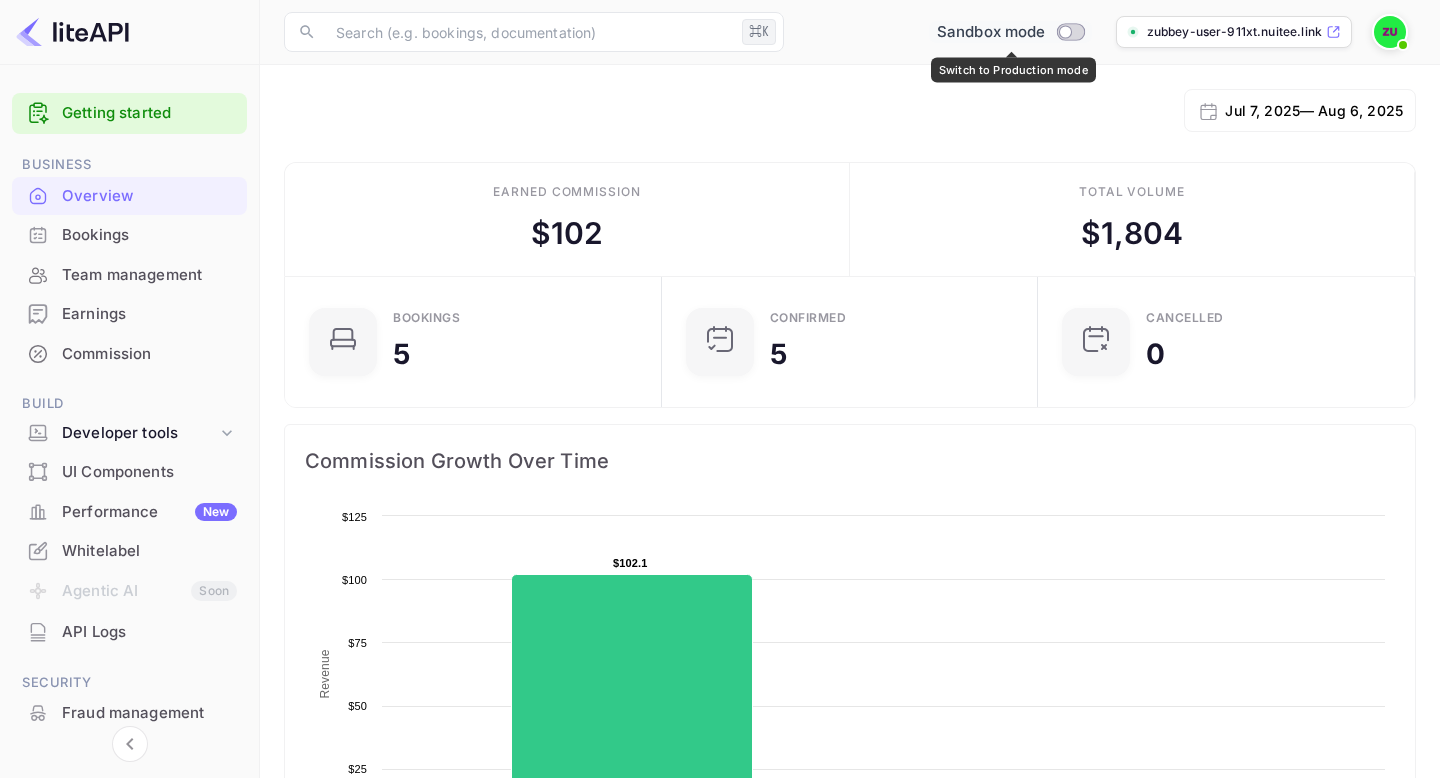 click at bounding box center (1065, 31) 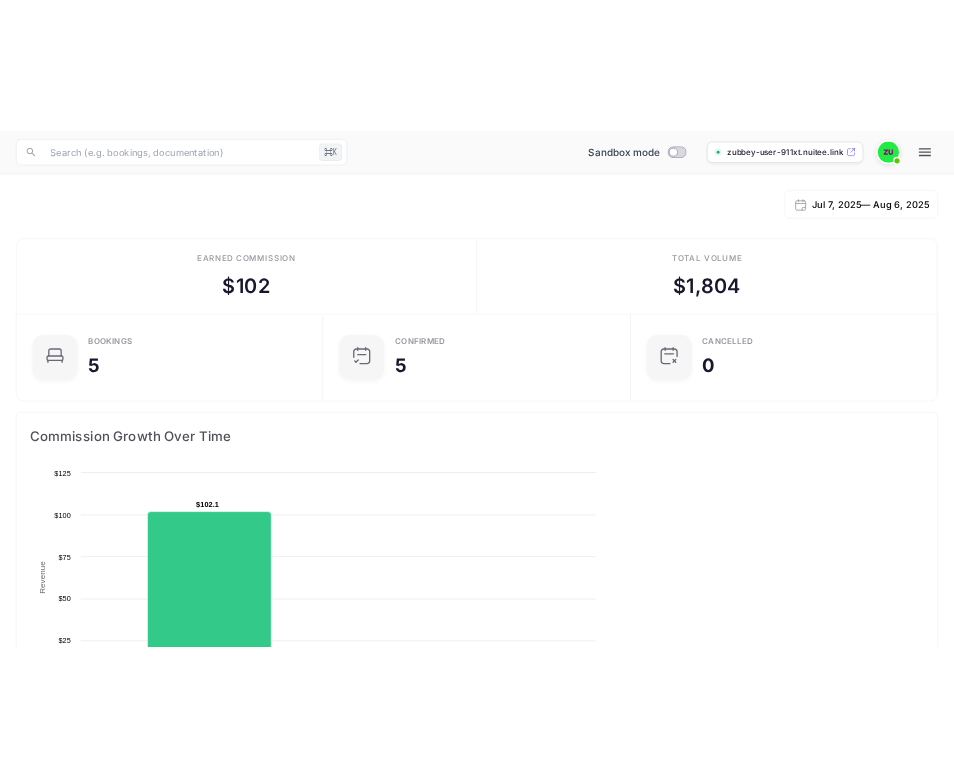 scroll, scrollTop: 1, scrollLeft: 1, axis: both 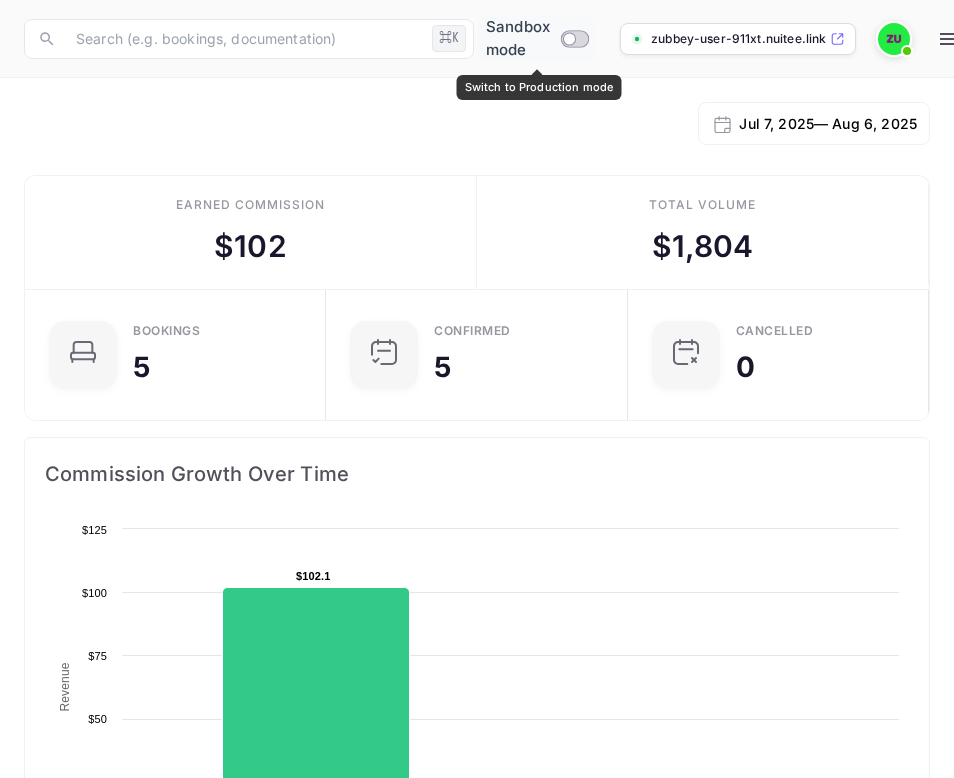 click at bounding box center (570, 38) 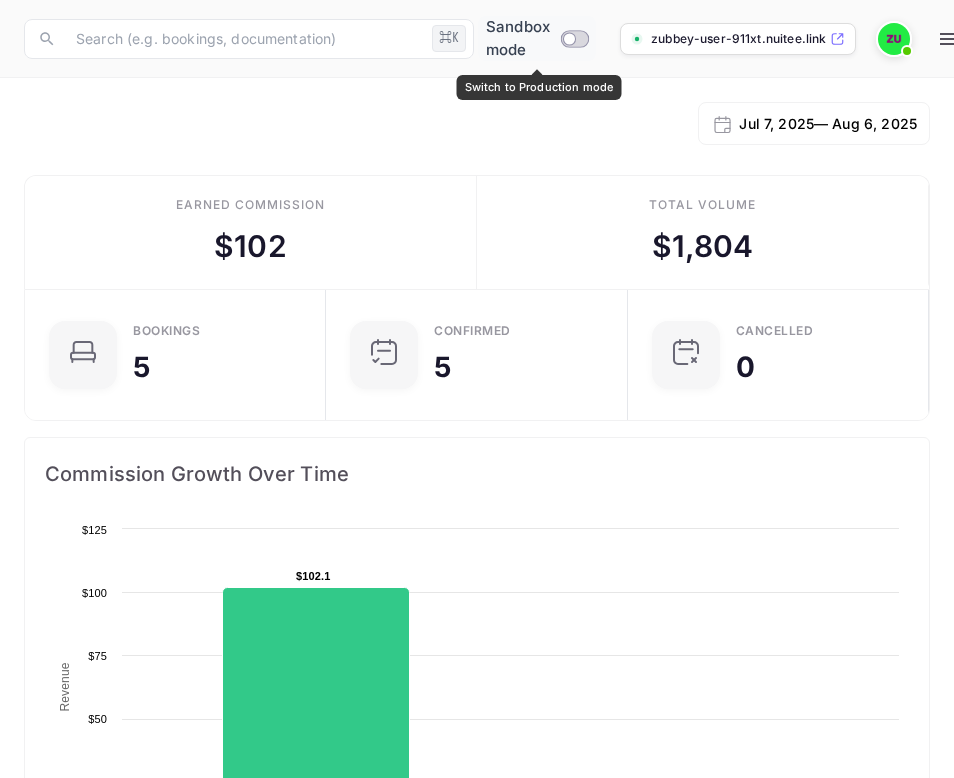 click at bounding box center (570, 38) 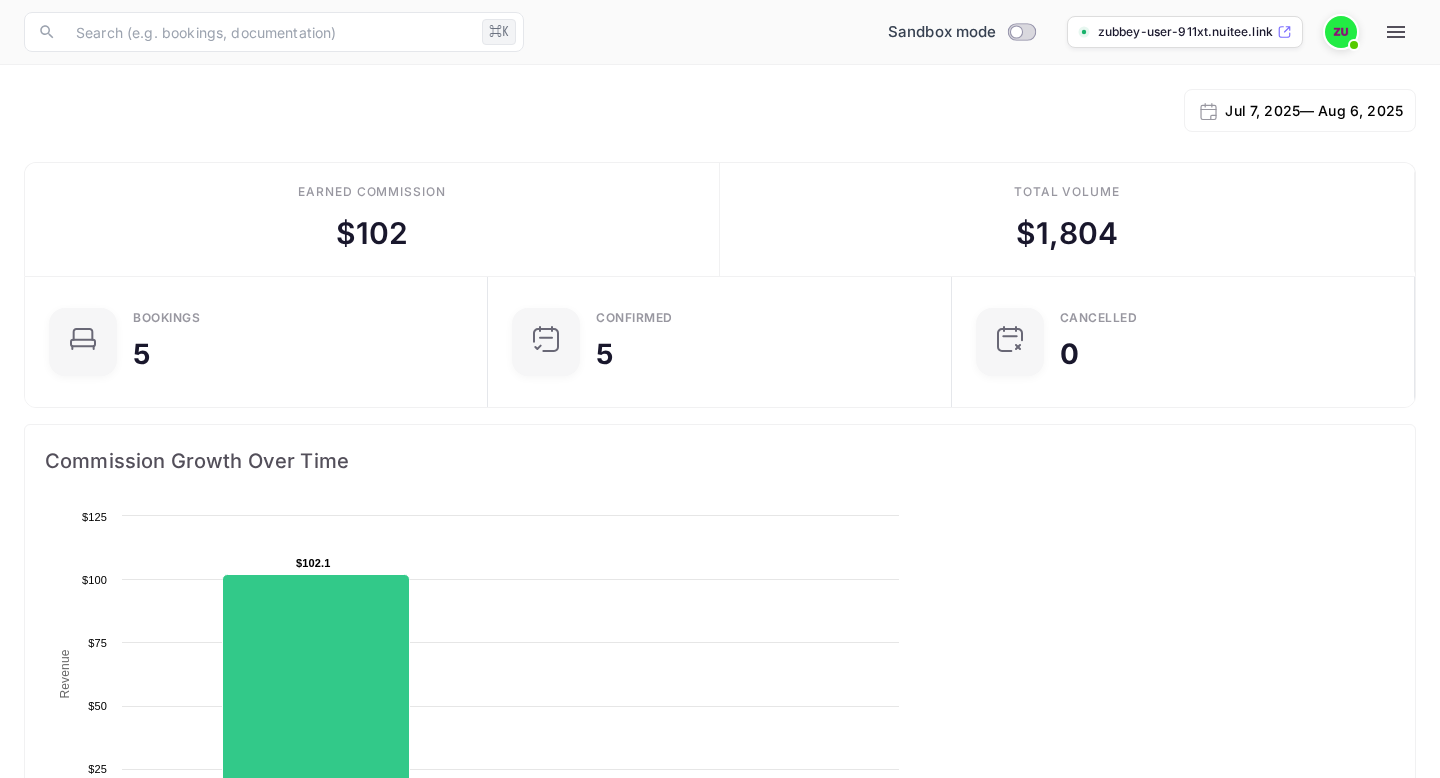 scroll, scrollTop: 1, scrollLeft: 1, axis: both 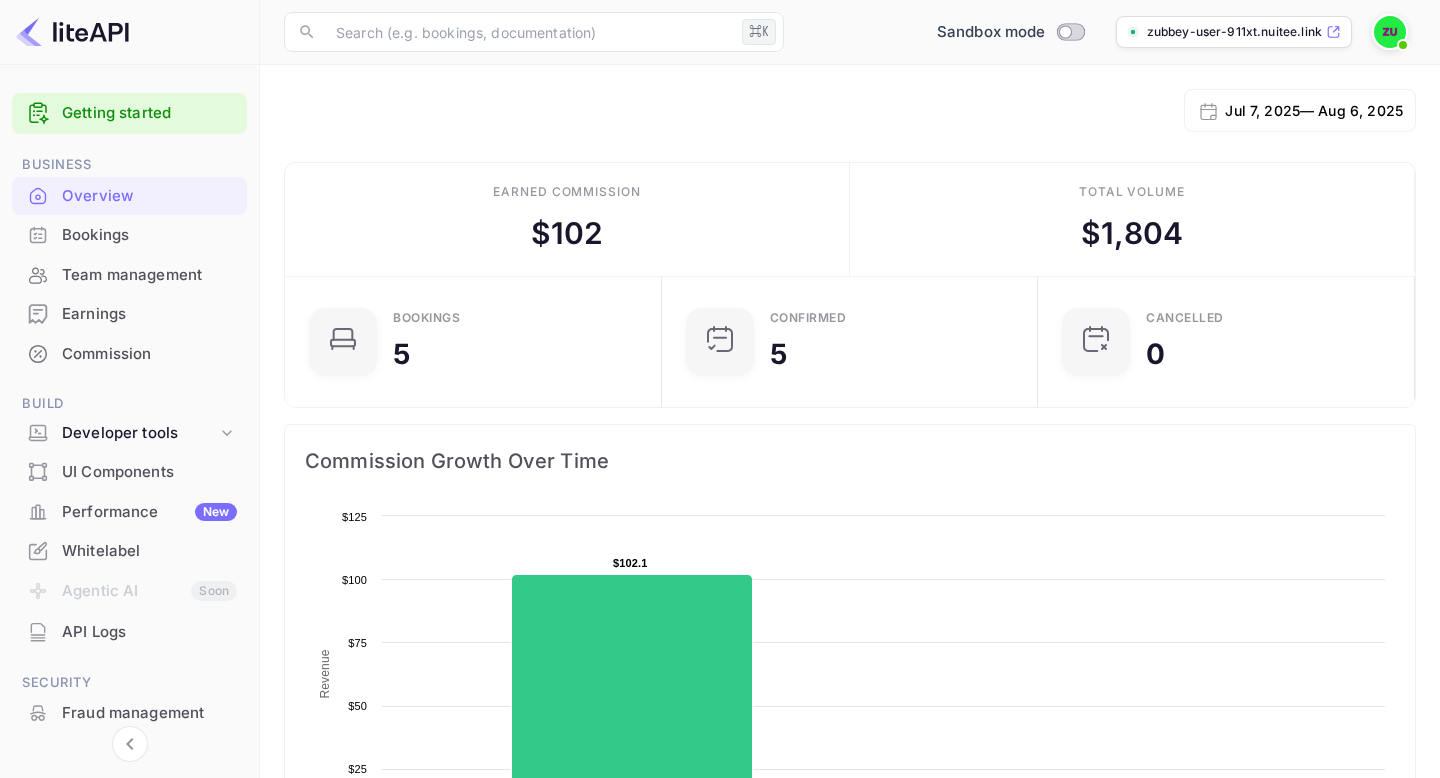 click at bounding box center [1390, 32] 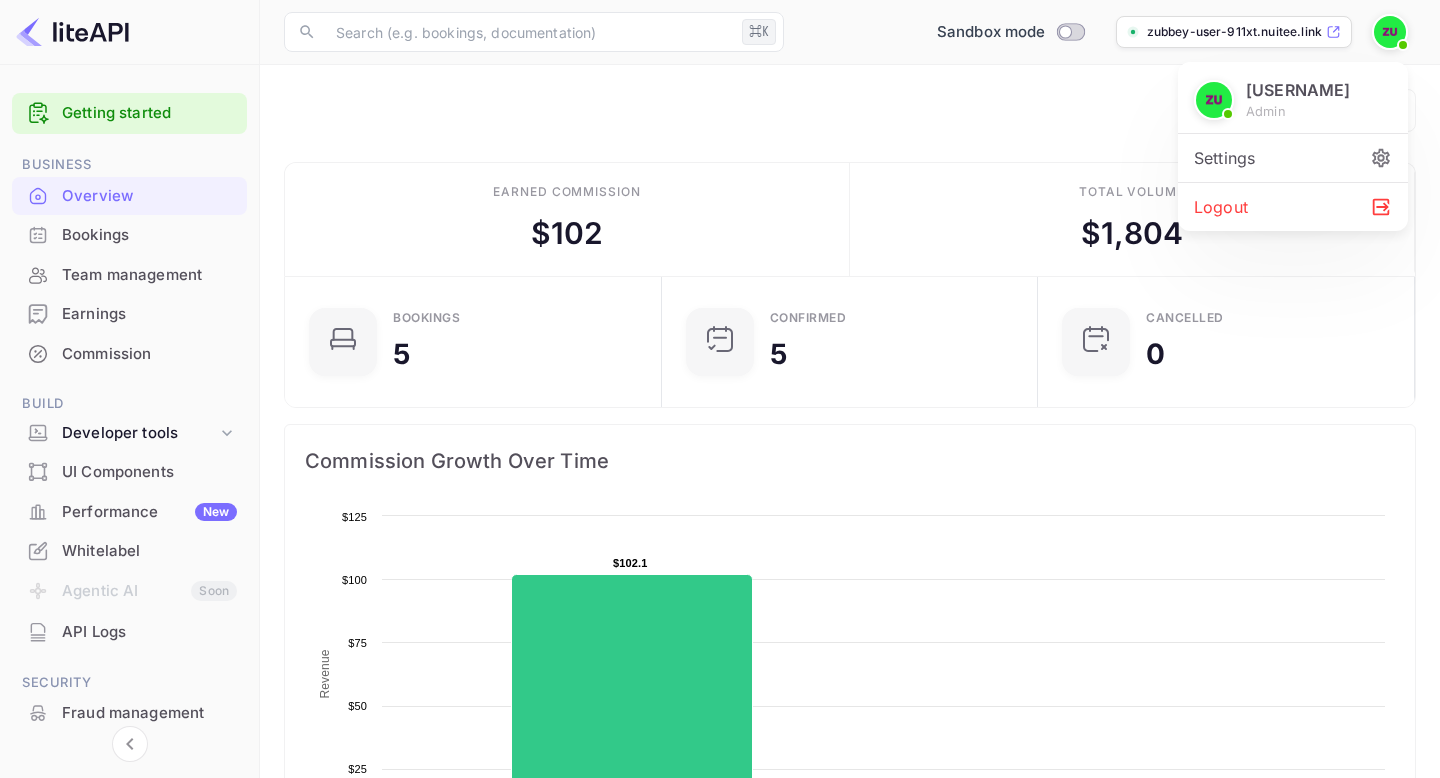 click at bounding box center (720, 389) 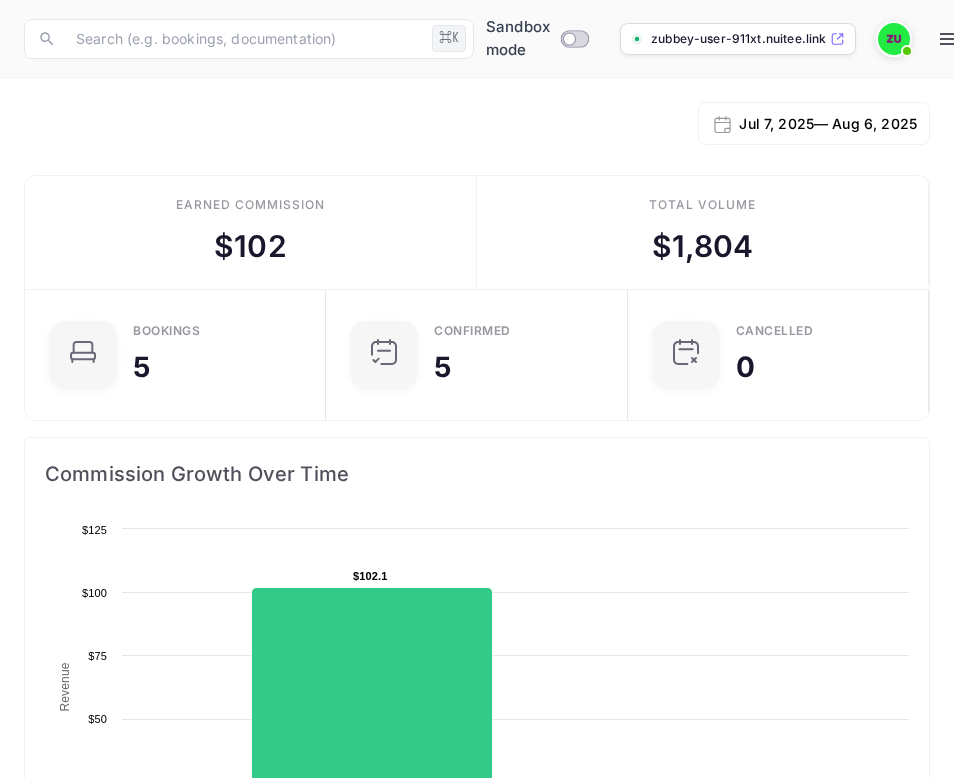 scroll, scrollTop: 1, scrollLeft: 1, axis: both 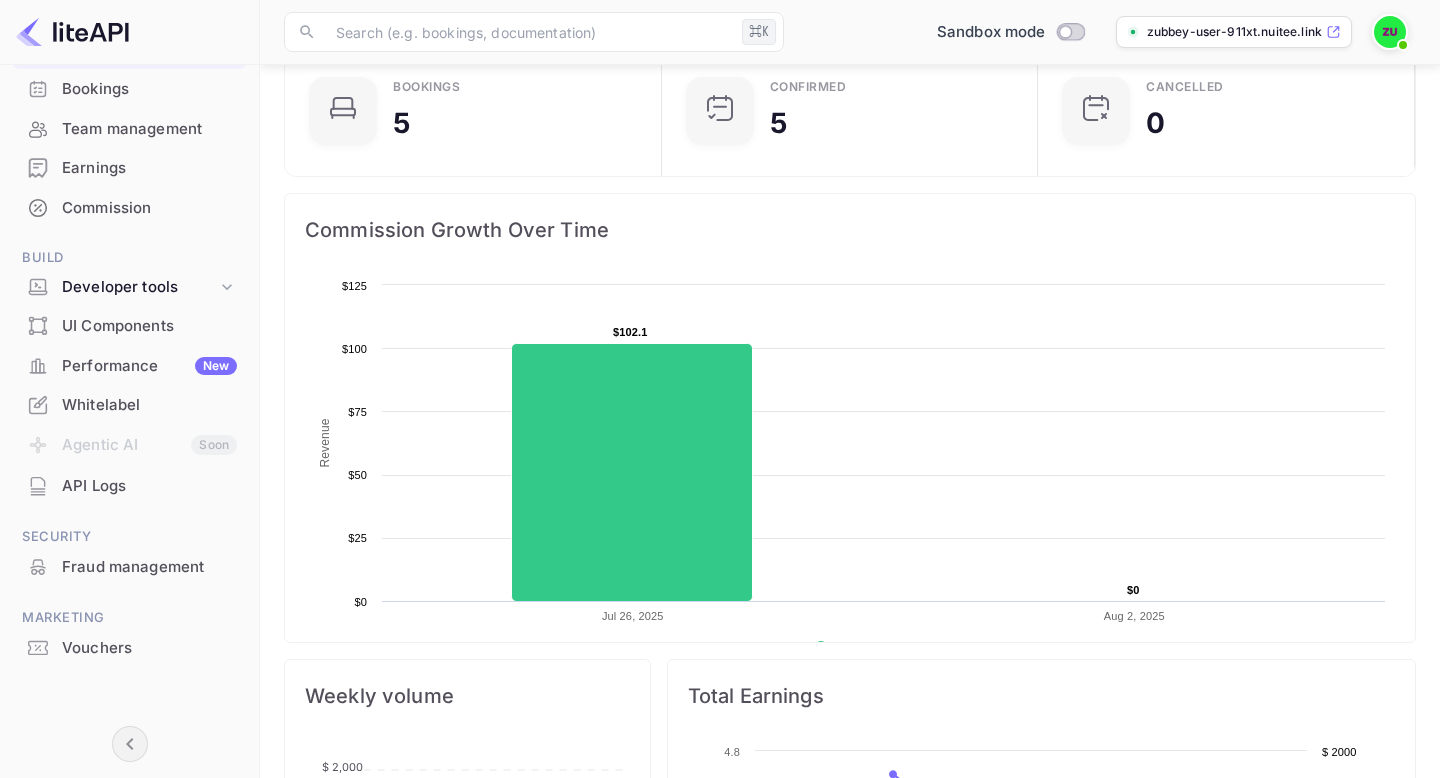 click 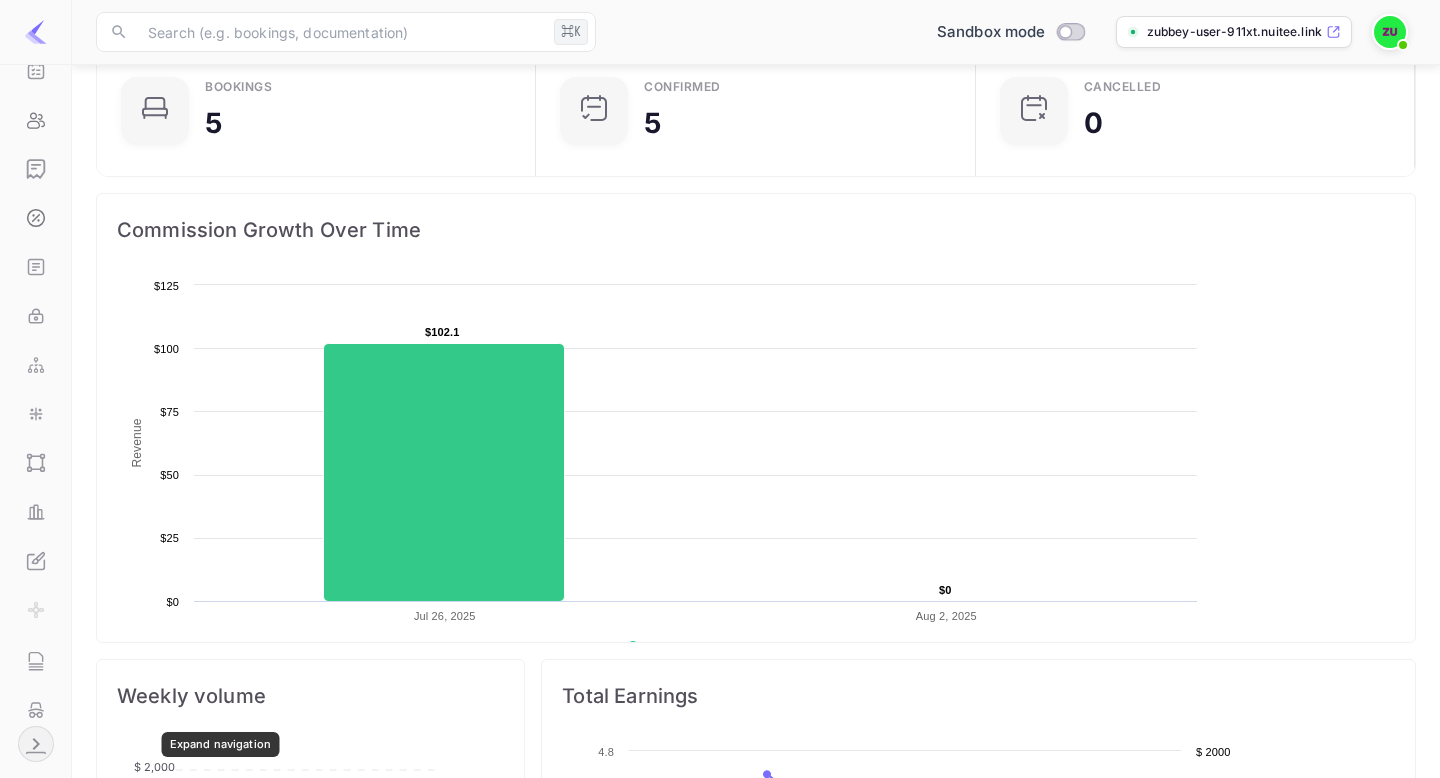 scroll, scrollTop: 114, scrollLeft: 0, axis: vertical 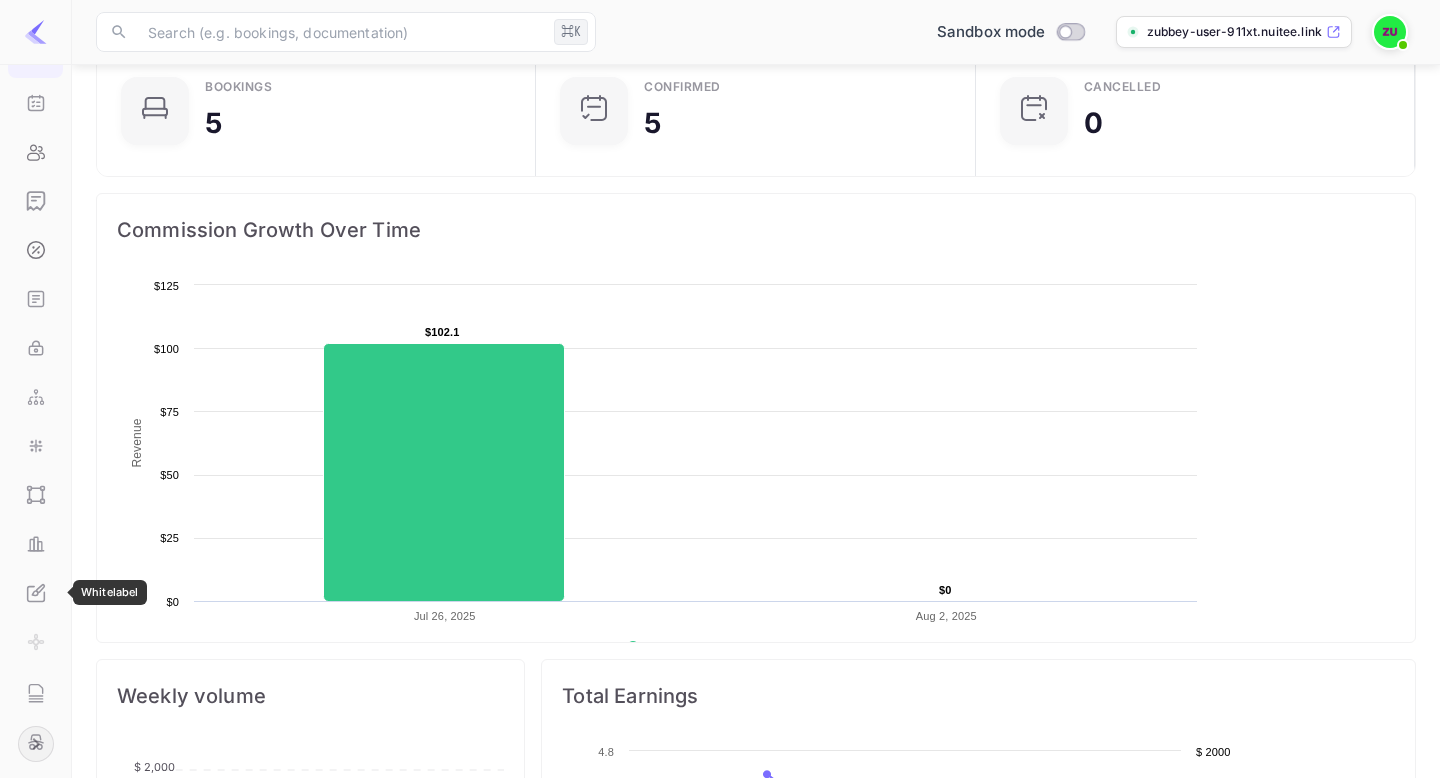 click 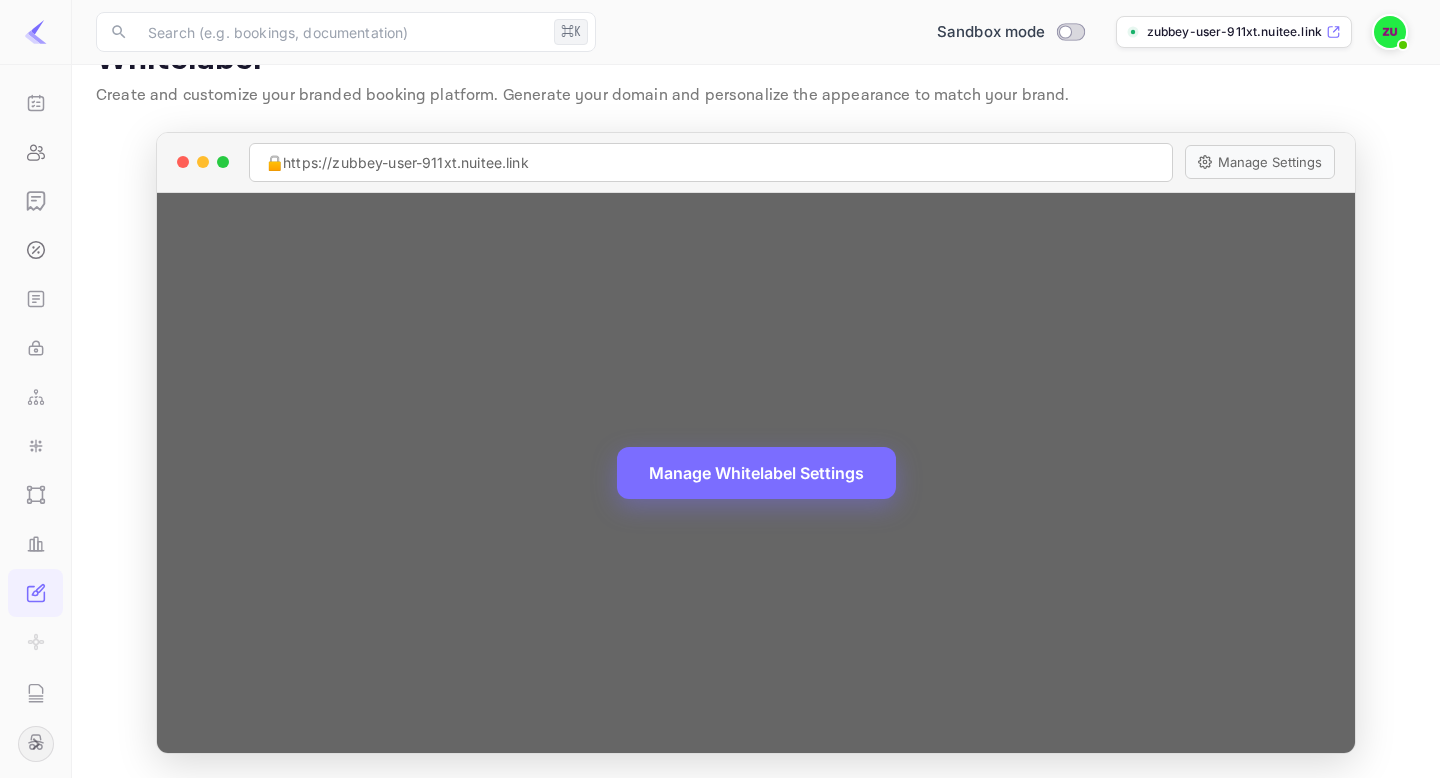 scroll, scrollTop: 0, scrollLeft: 0, axis: both 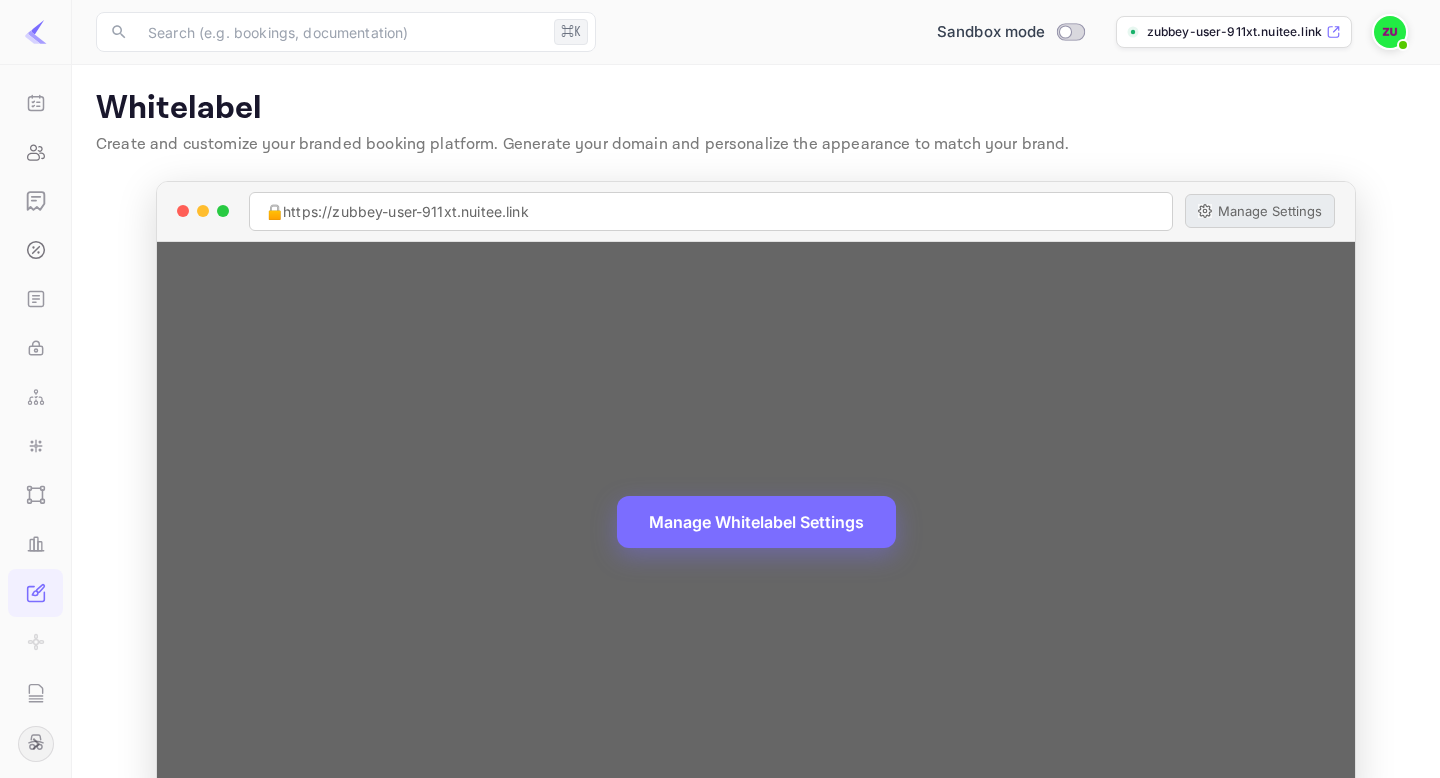 click on "Manage Settings" at bounding box center (1260, 211) 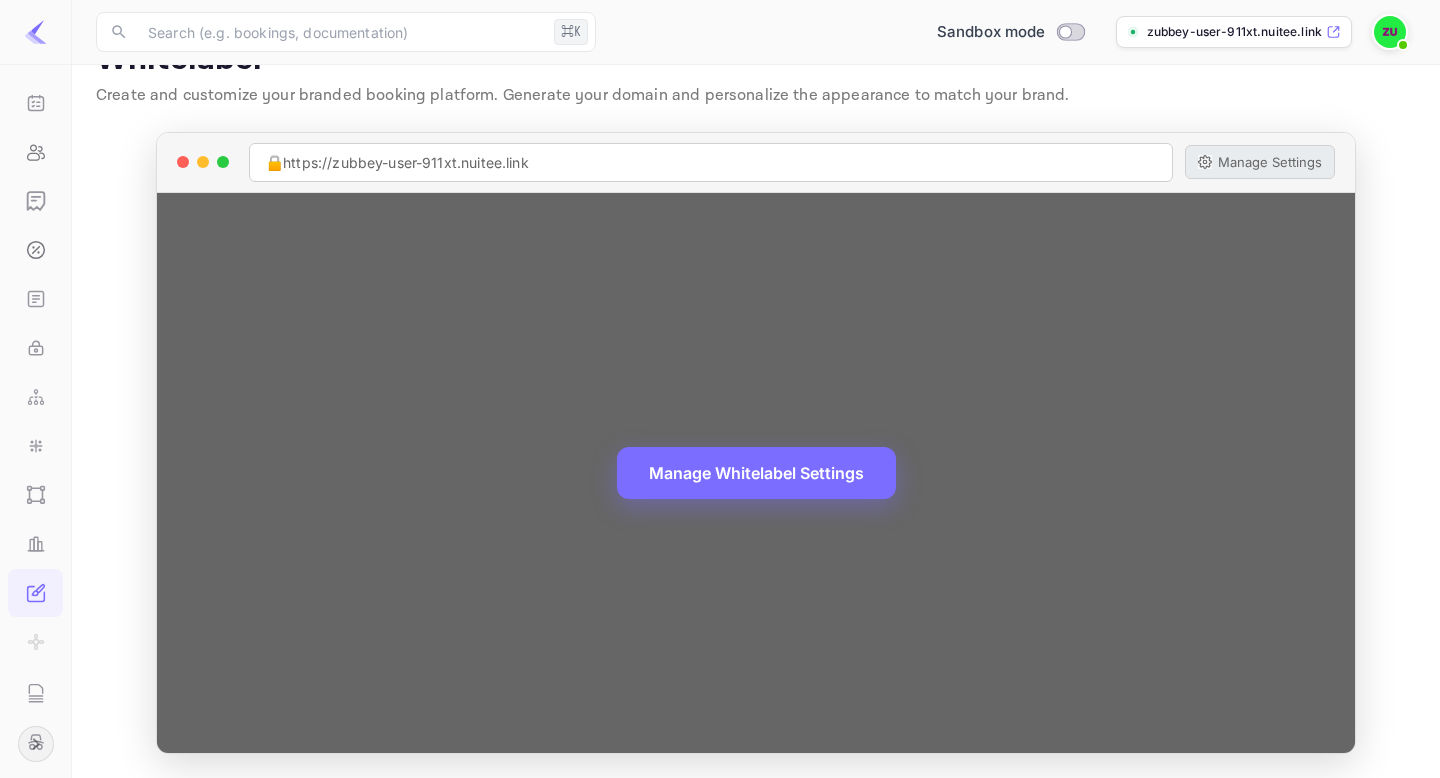 scroll, scrollTop: 0, scrollLeft: 0, axis: both 